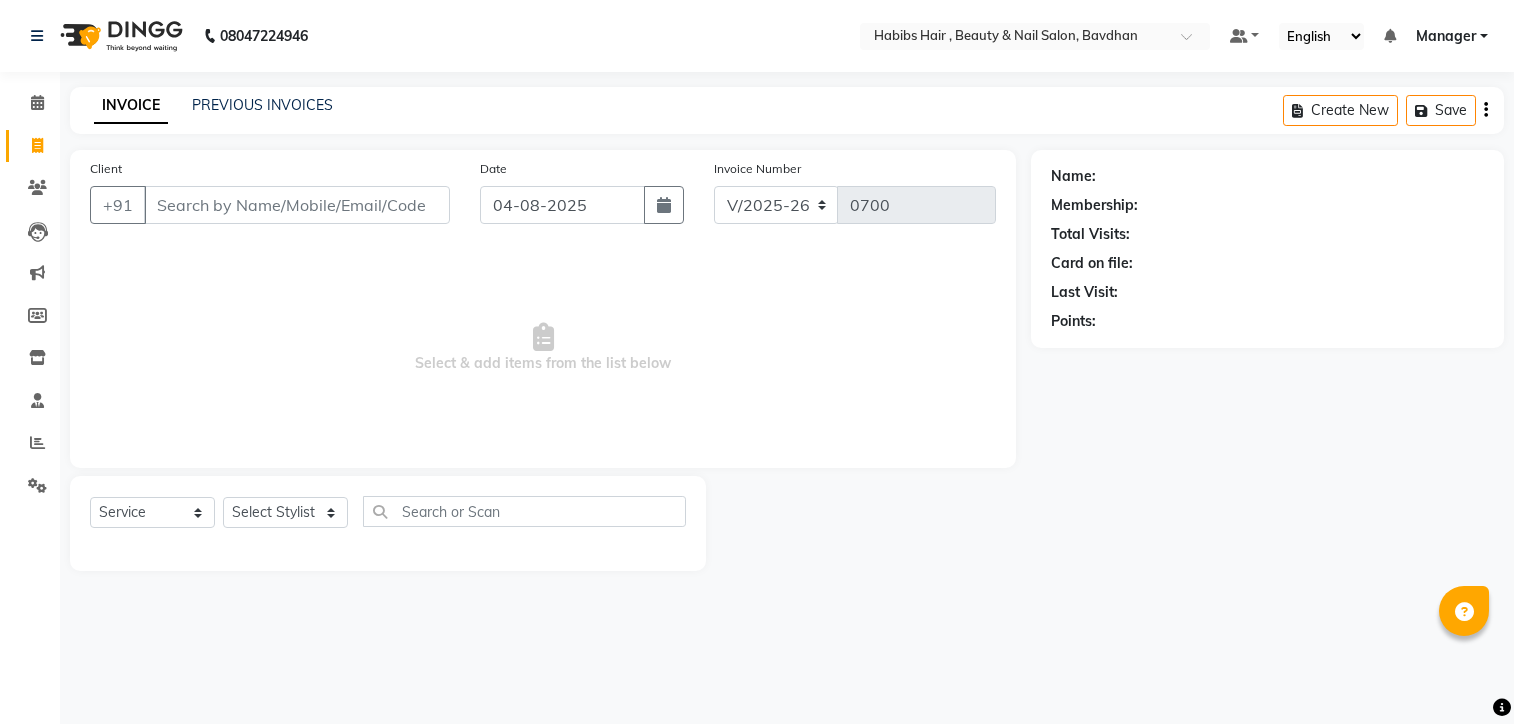 select on "7414" 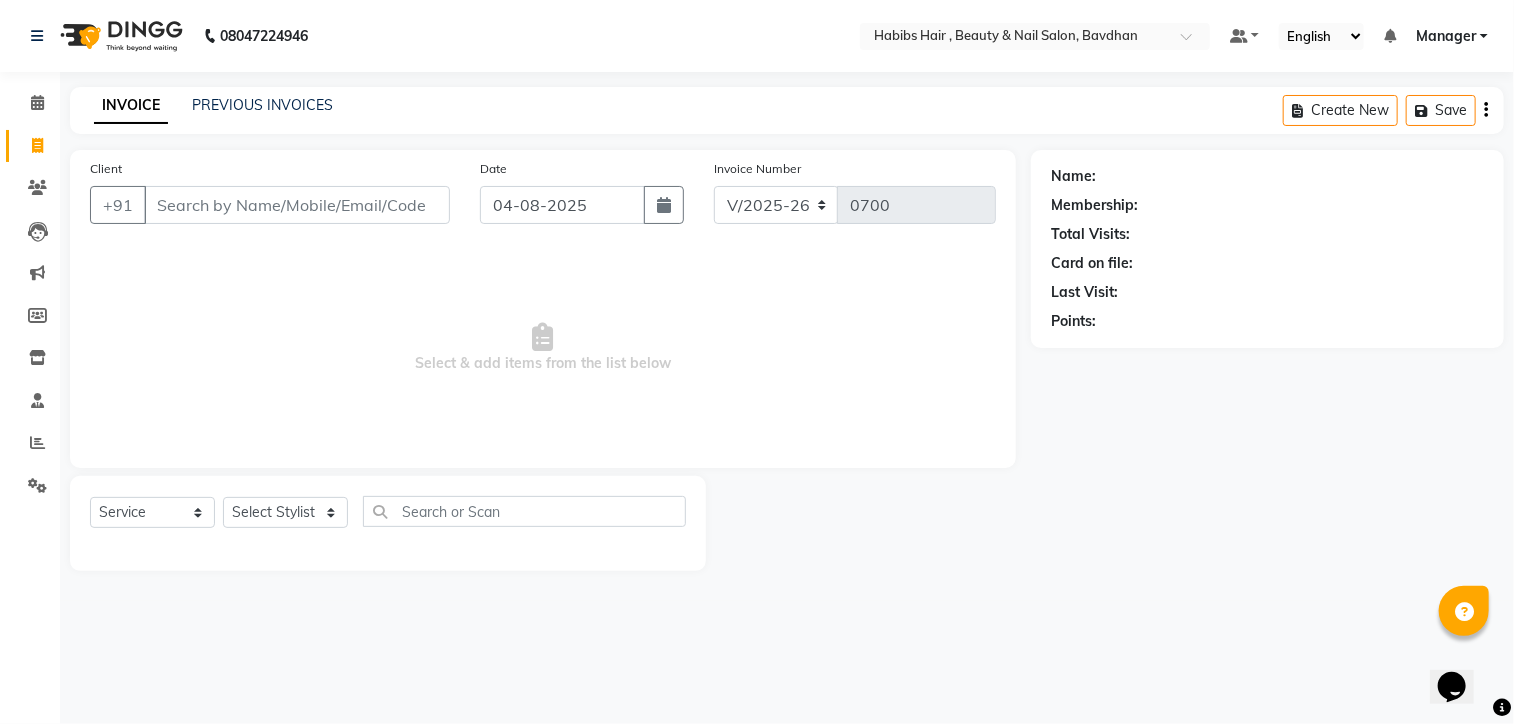 scroll, scrollTop: 0, scrollLeft: 0, axis: both 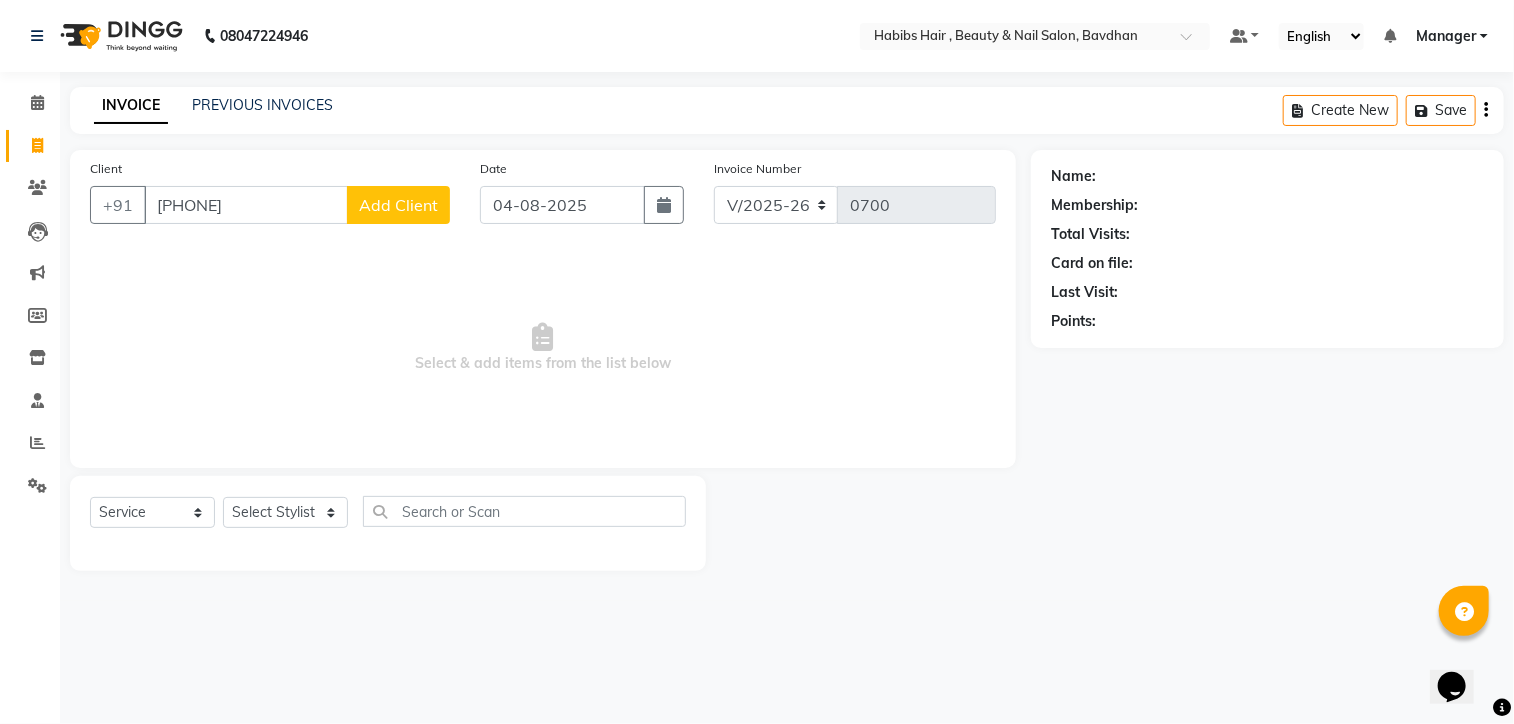 type on "[PHONE]" 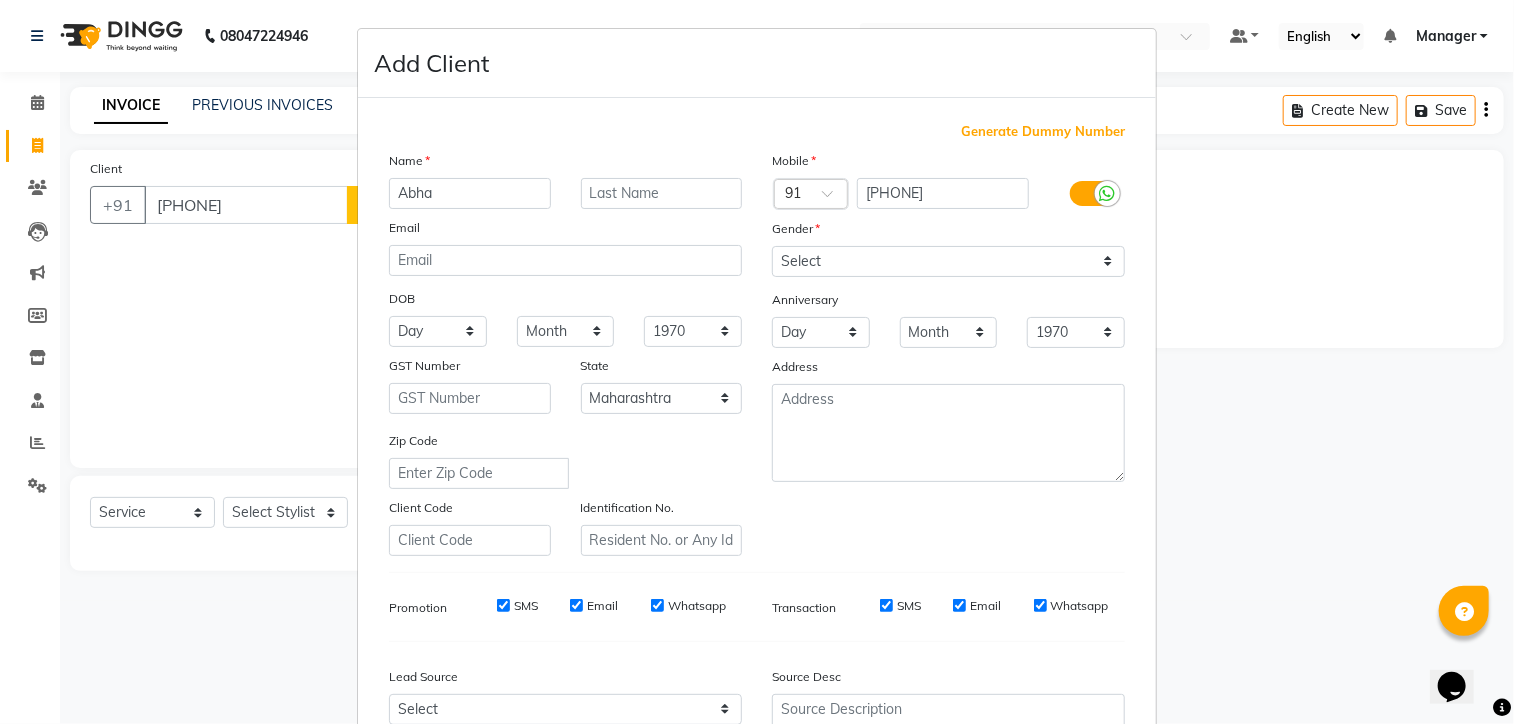 type on "Abha" 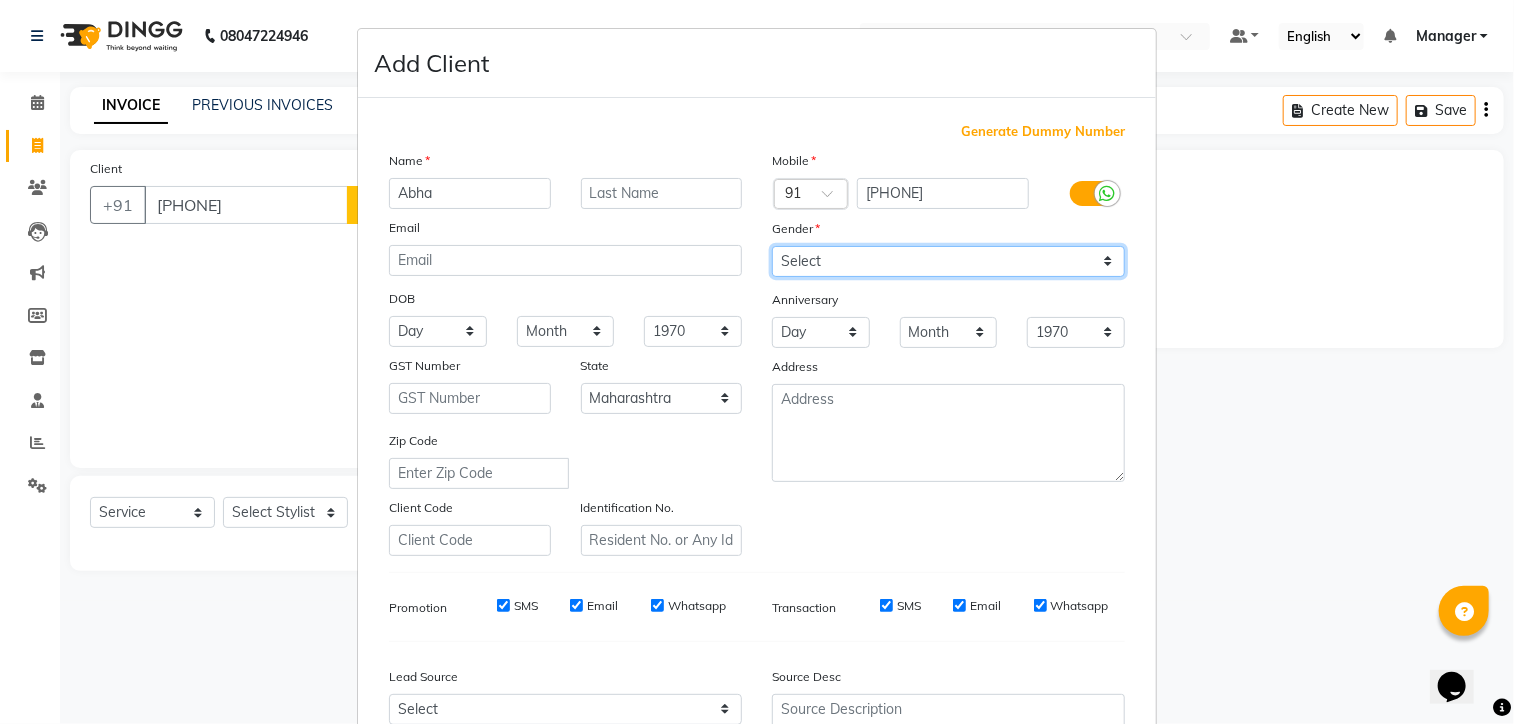 click on "Select Male Female Other Prefer Not To Say" at bounding box center [948, 261] 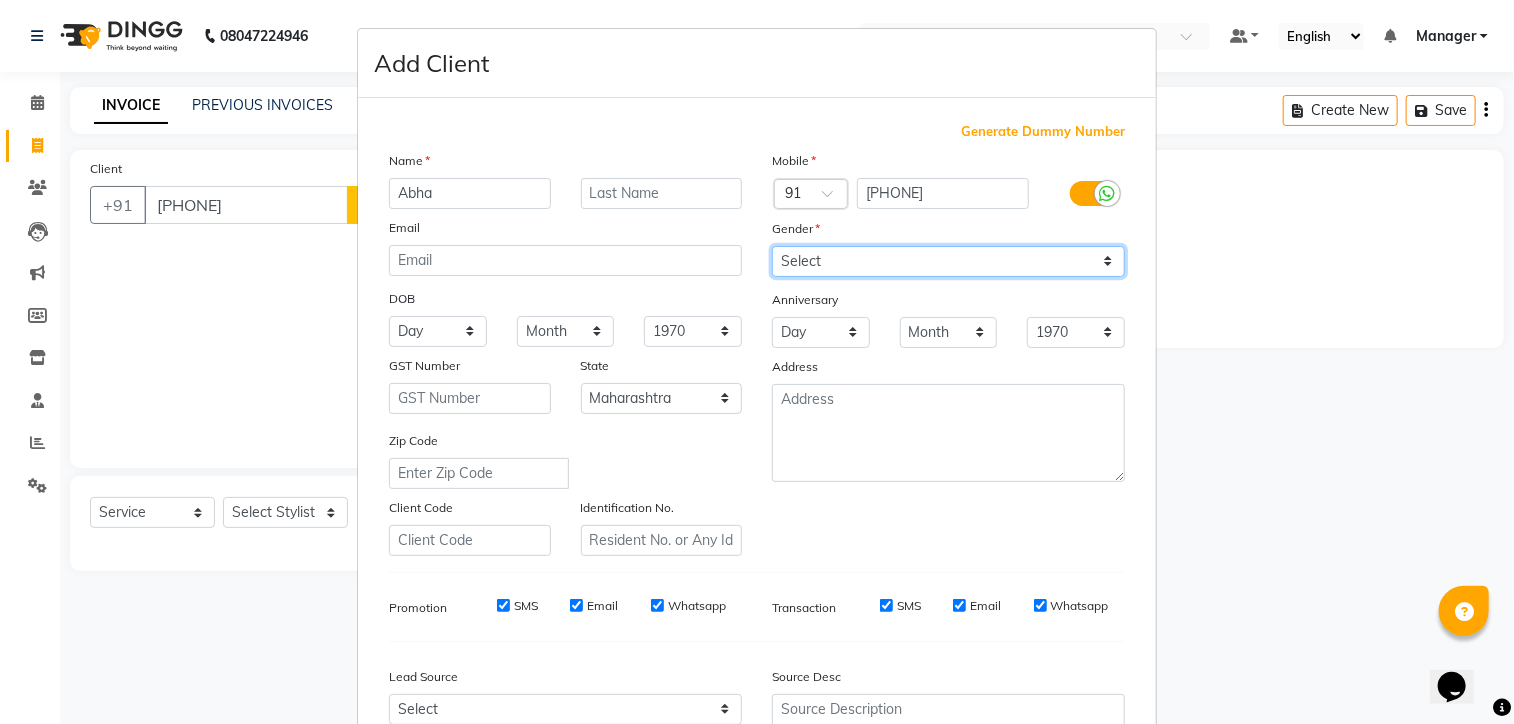 select on "female" 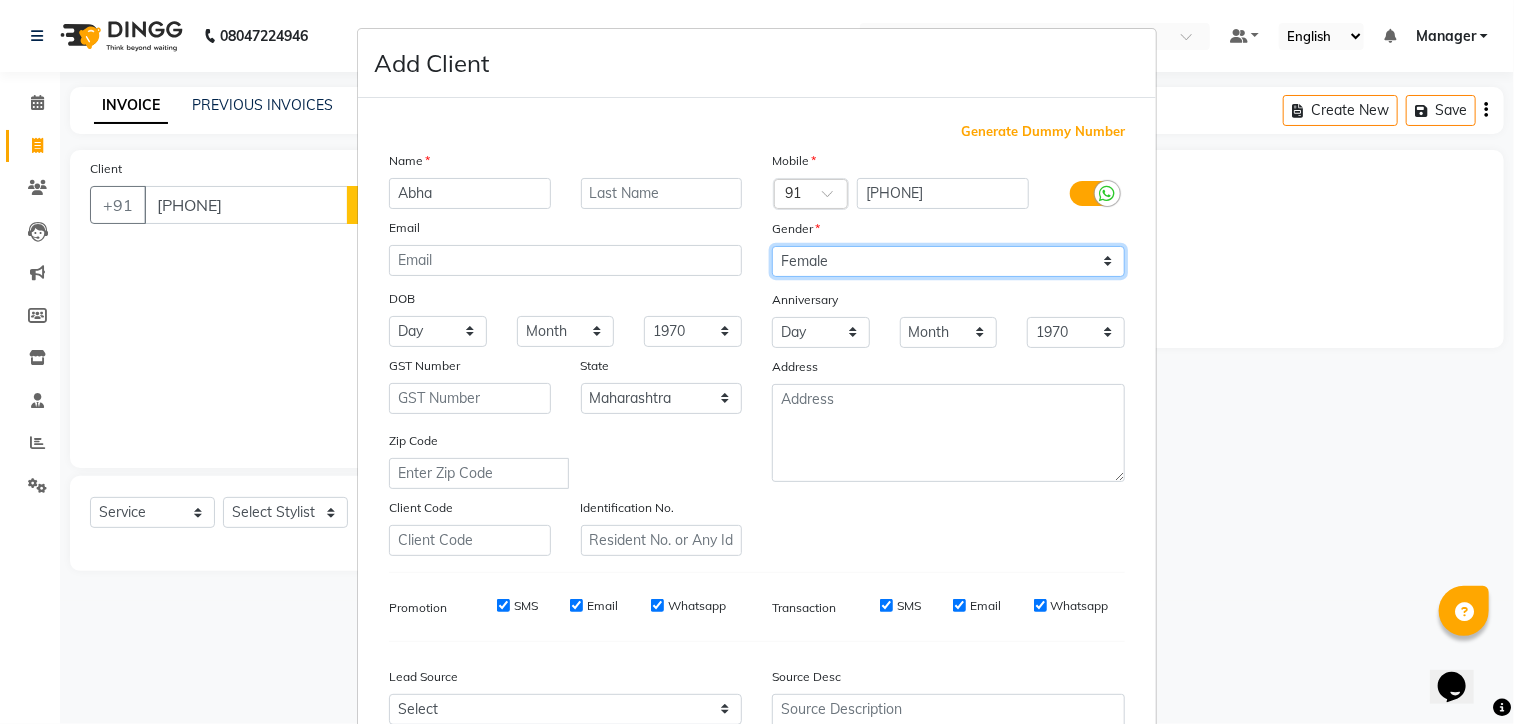 click on "Select Male Female Other Prefer Not To Say" at bounding box center [948, 261] 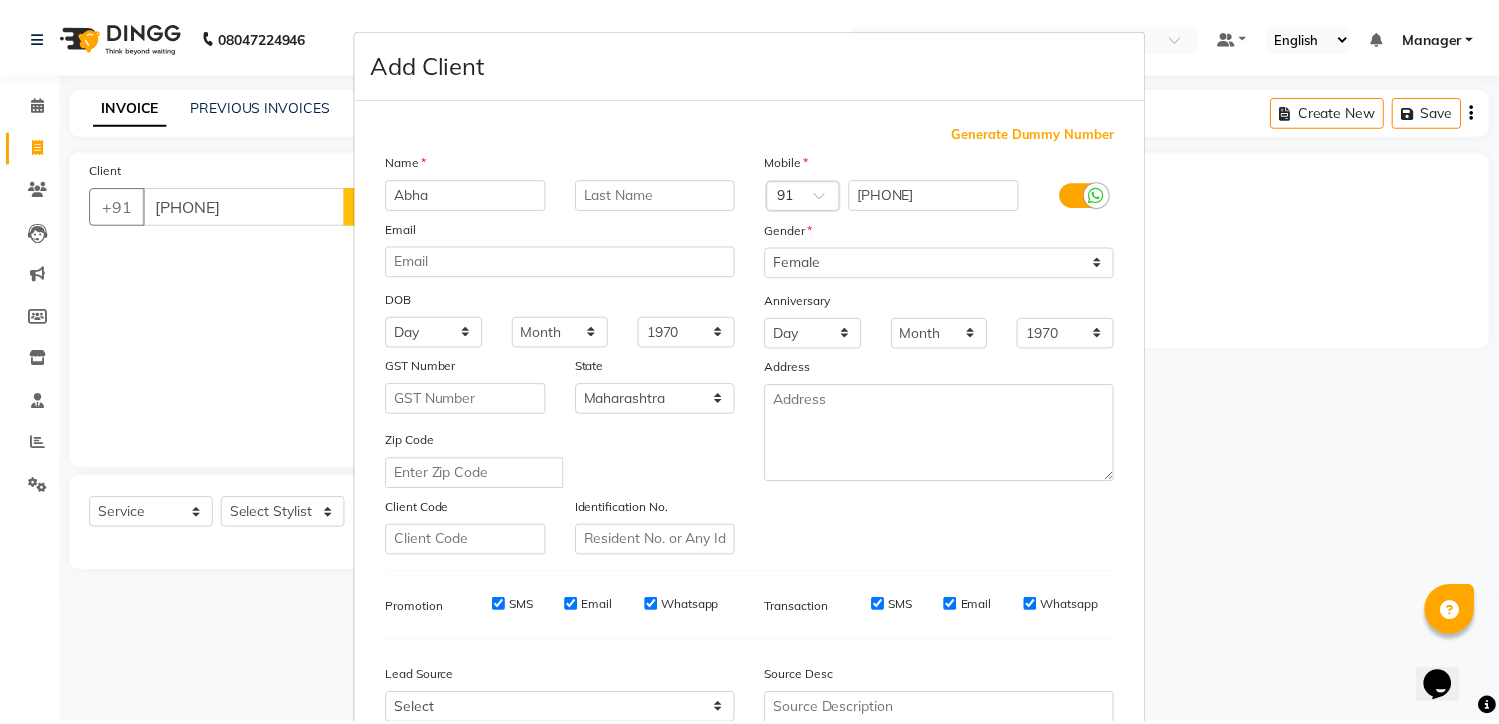 scroll, scrollTop: 208, scrollLeft: 0, axis: vertical 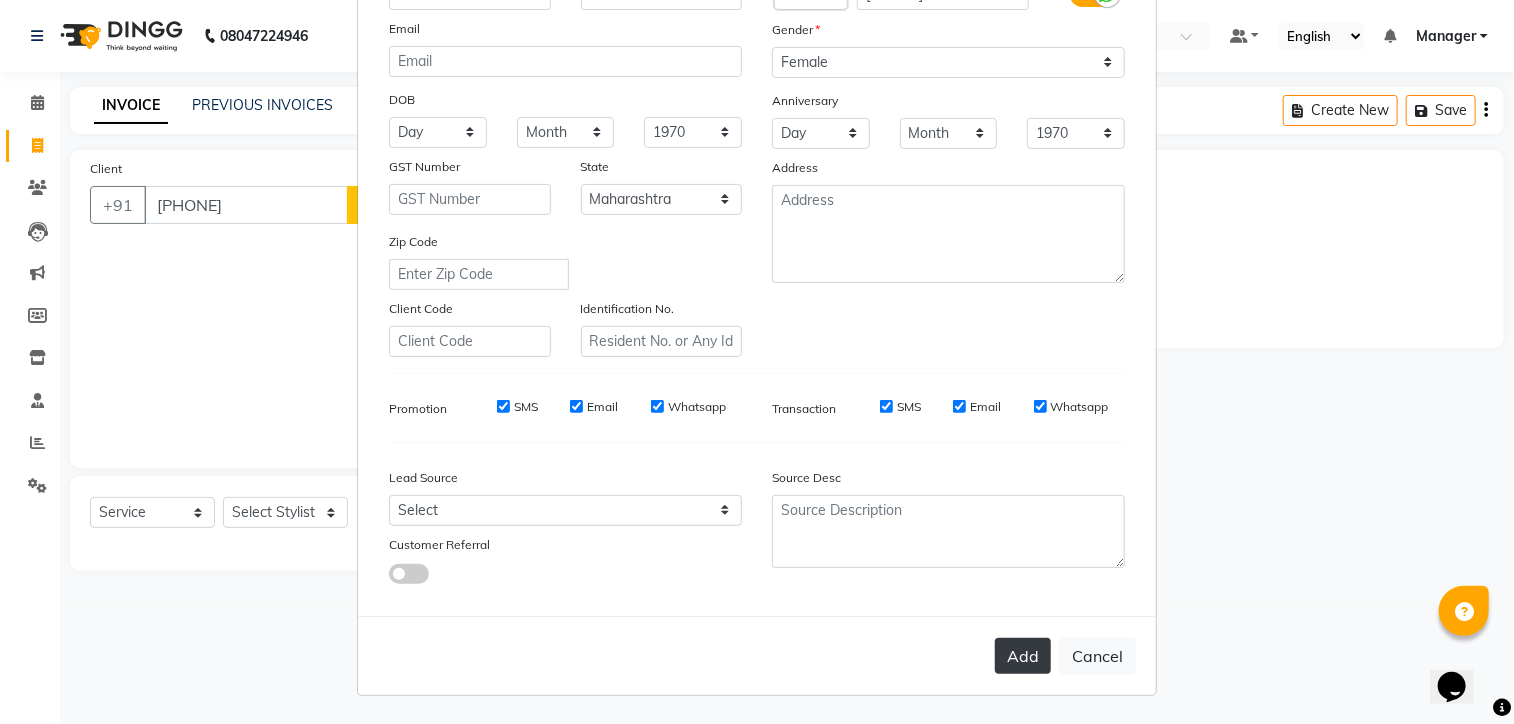 click on "Add" at bounding box center [1023, 656] 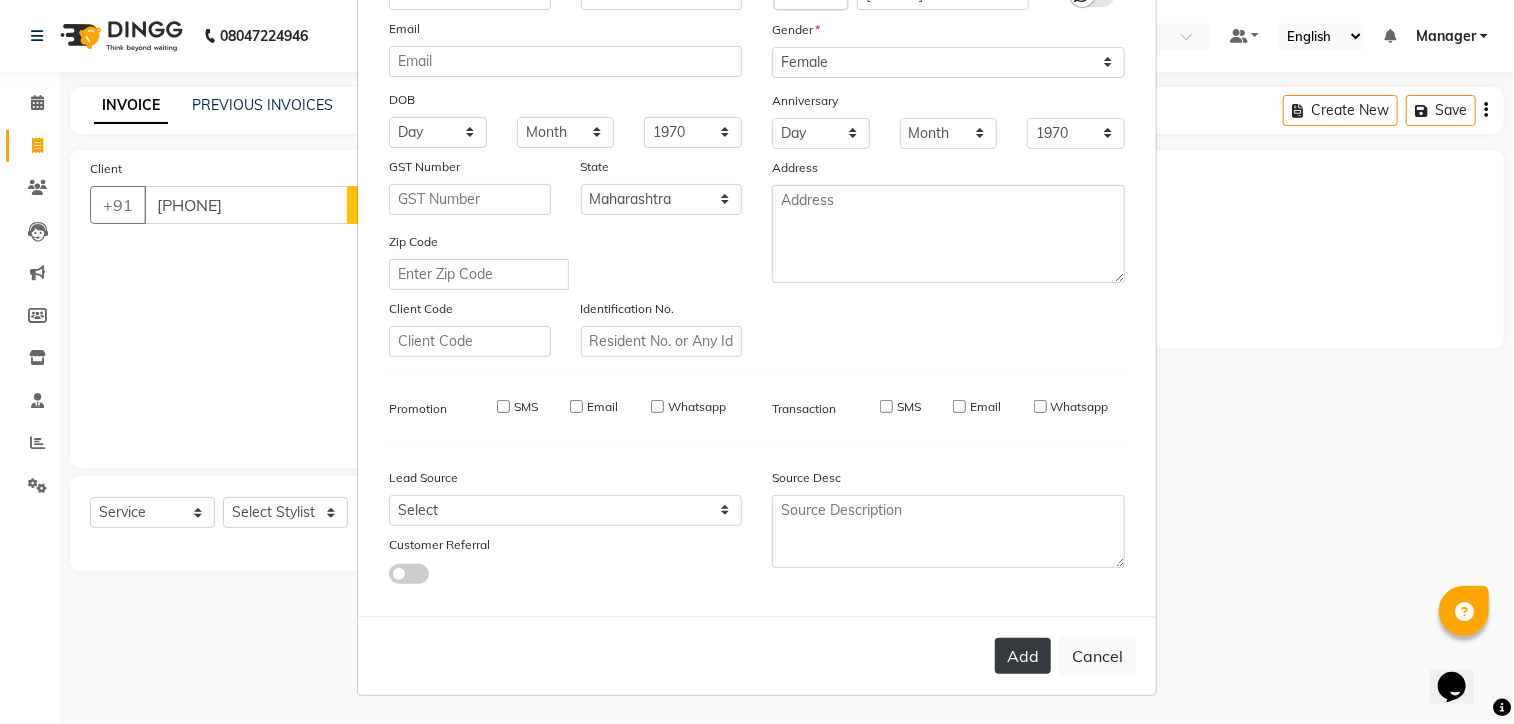 type on "99******70" 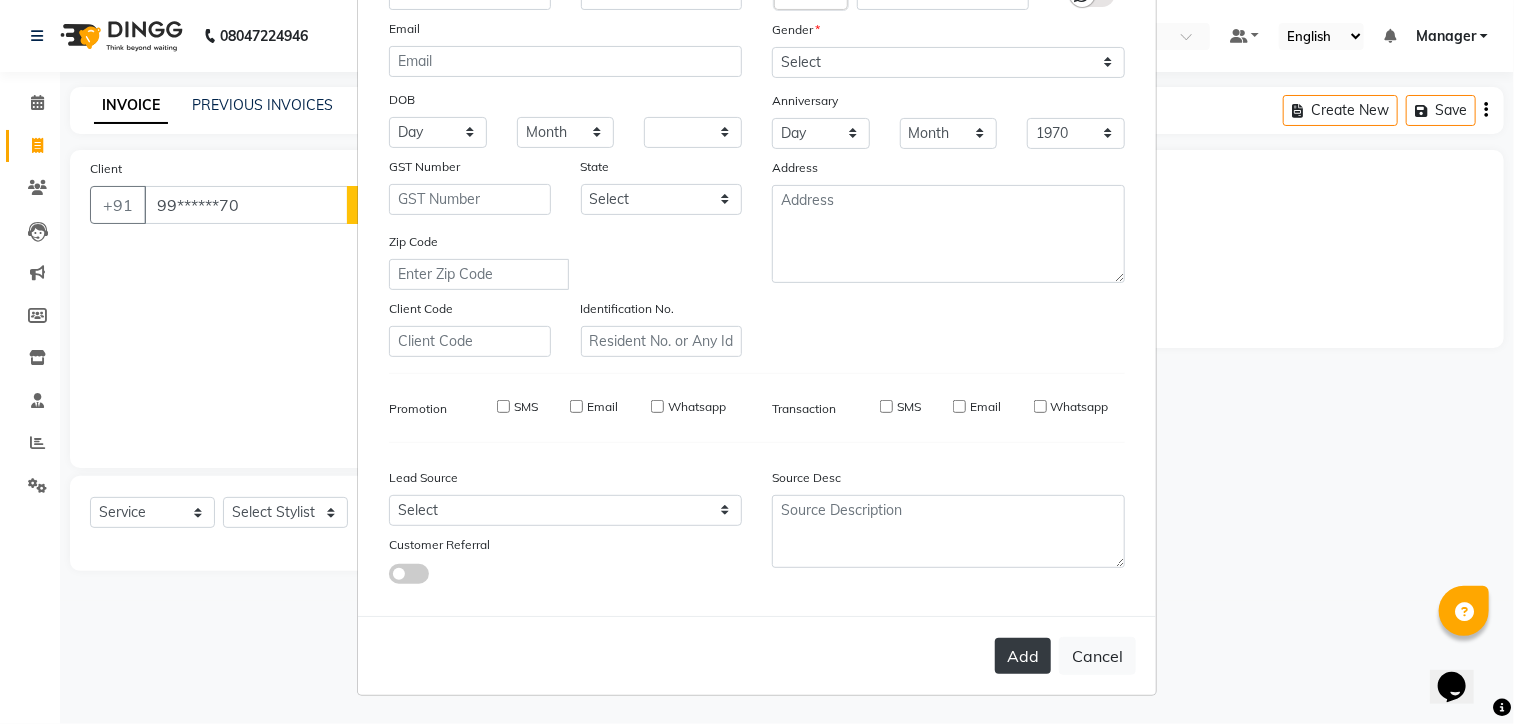 select 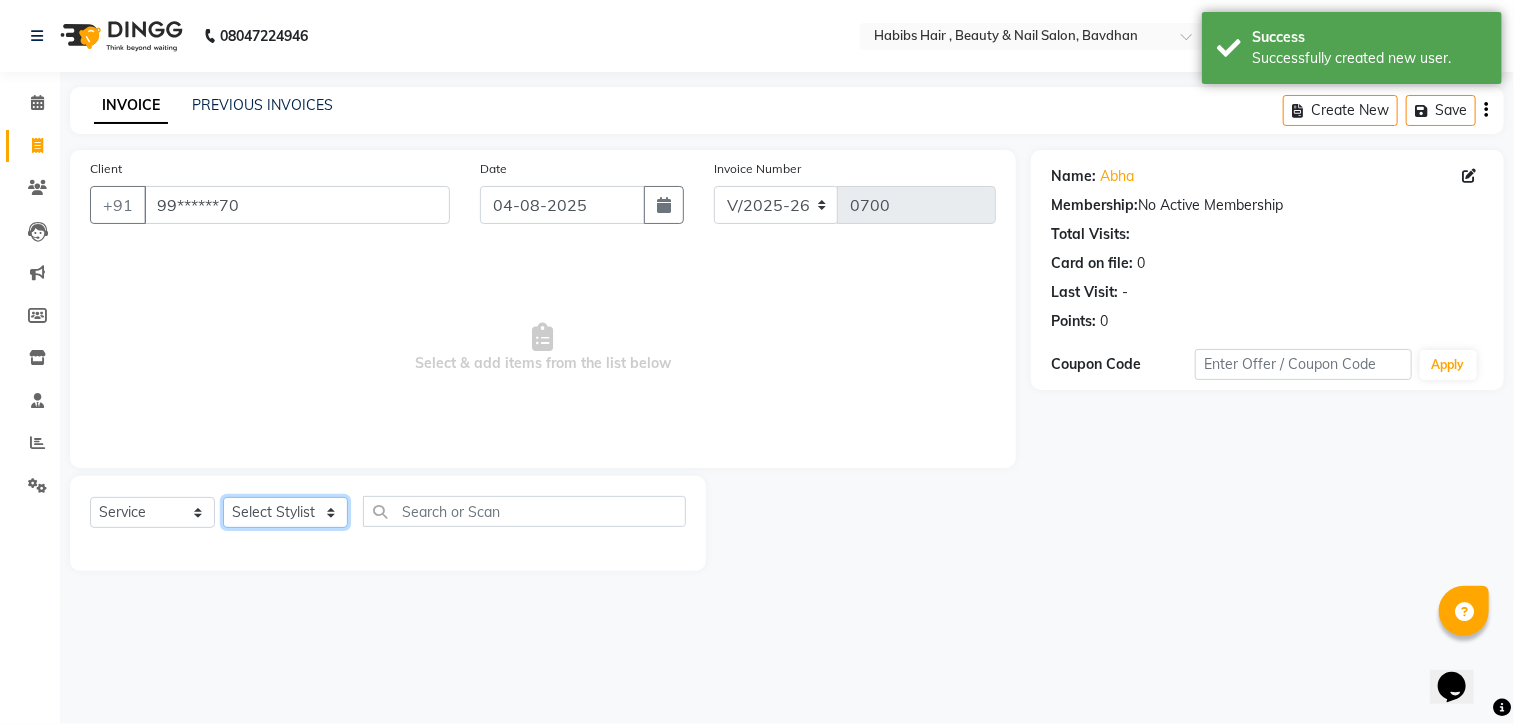 click on "Select Stylist [NAME] [NAME] [NAME] [NAME] Ganesh Manager [NAME] [NAME] [NAME] [NAME]" 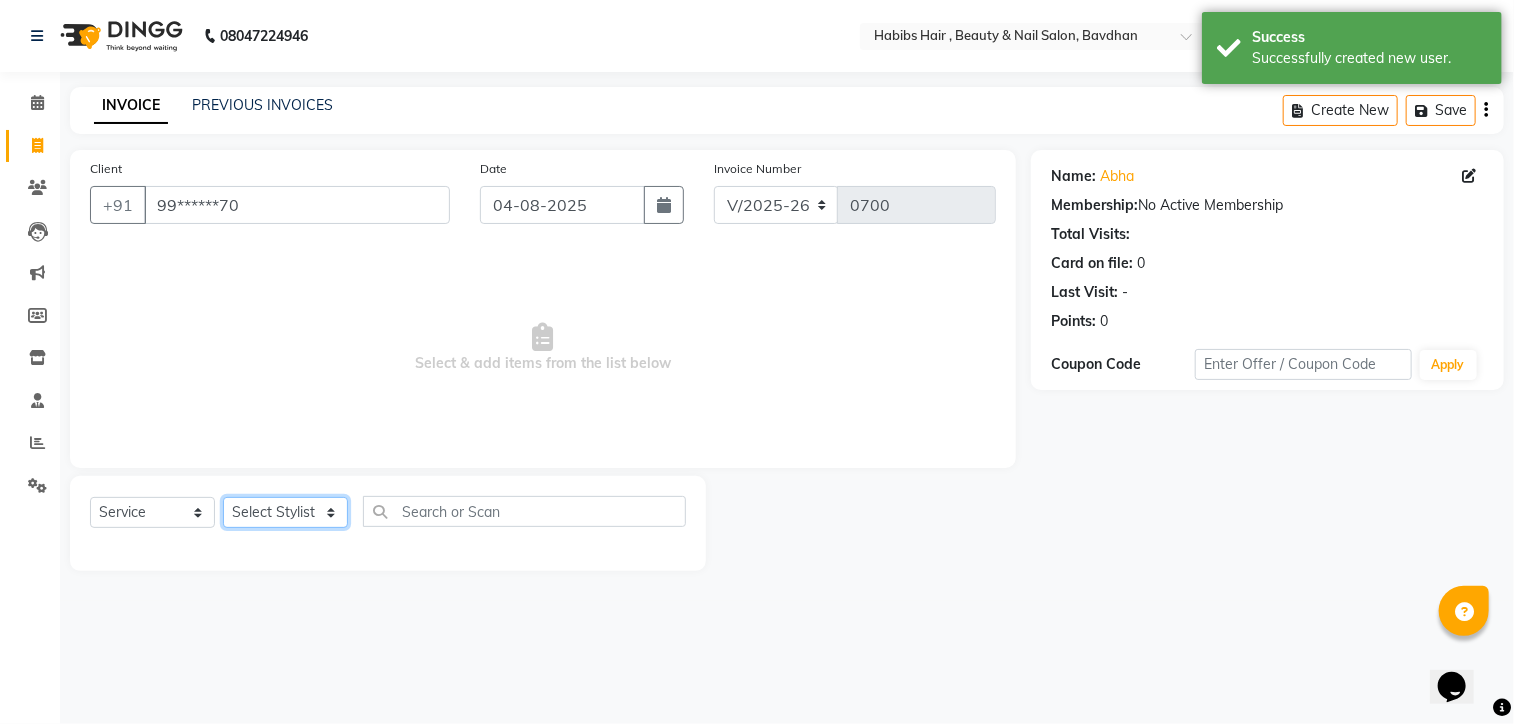 select on "86339" 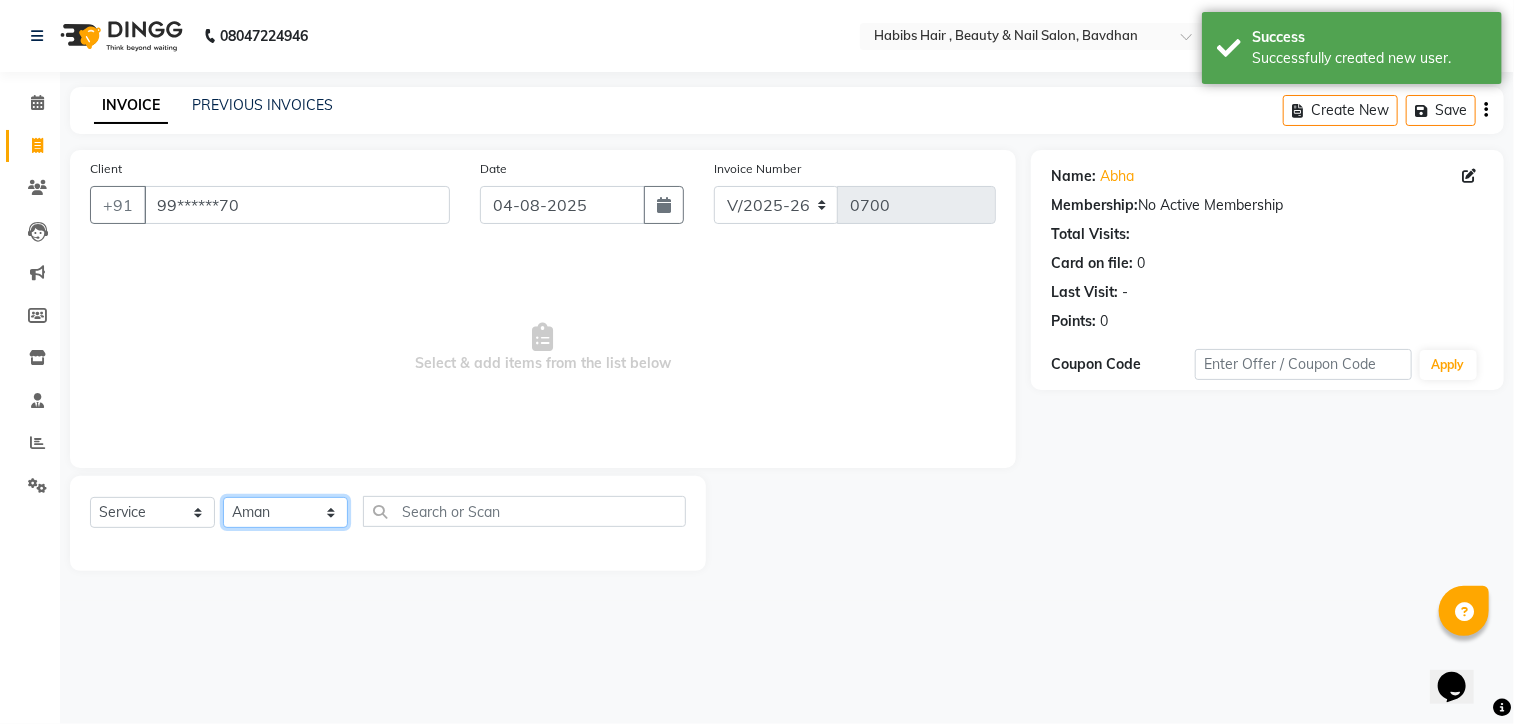 click on "Select Stylist [NAME] [NAME] [NAME] [NAME] Ganesh Manager [NAME] [NAME] [NAME] [NAME]" 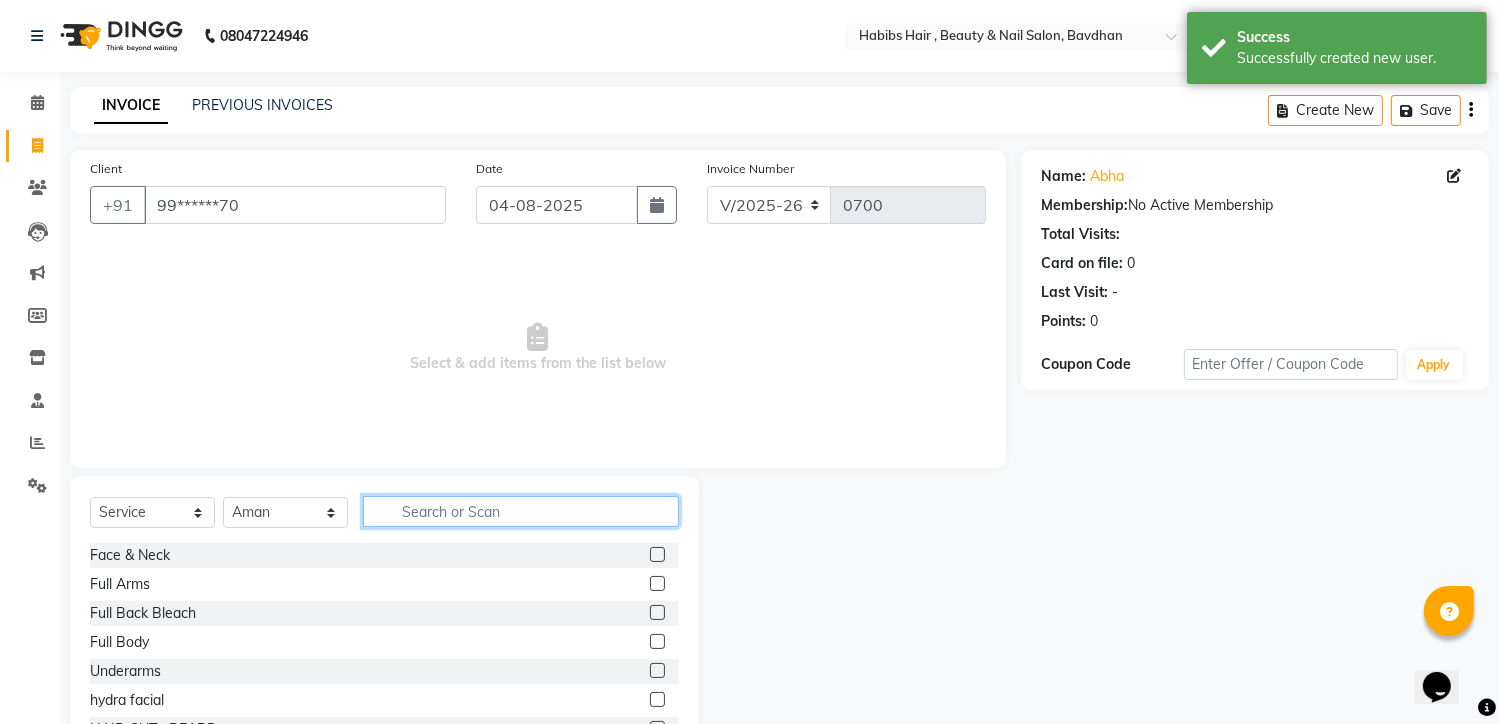 click 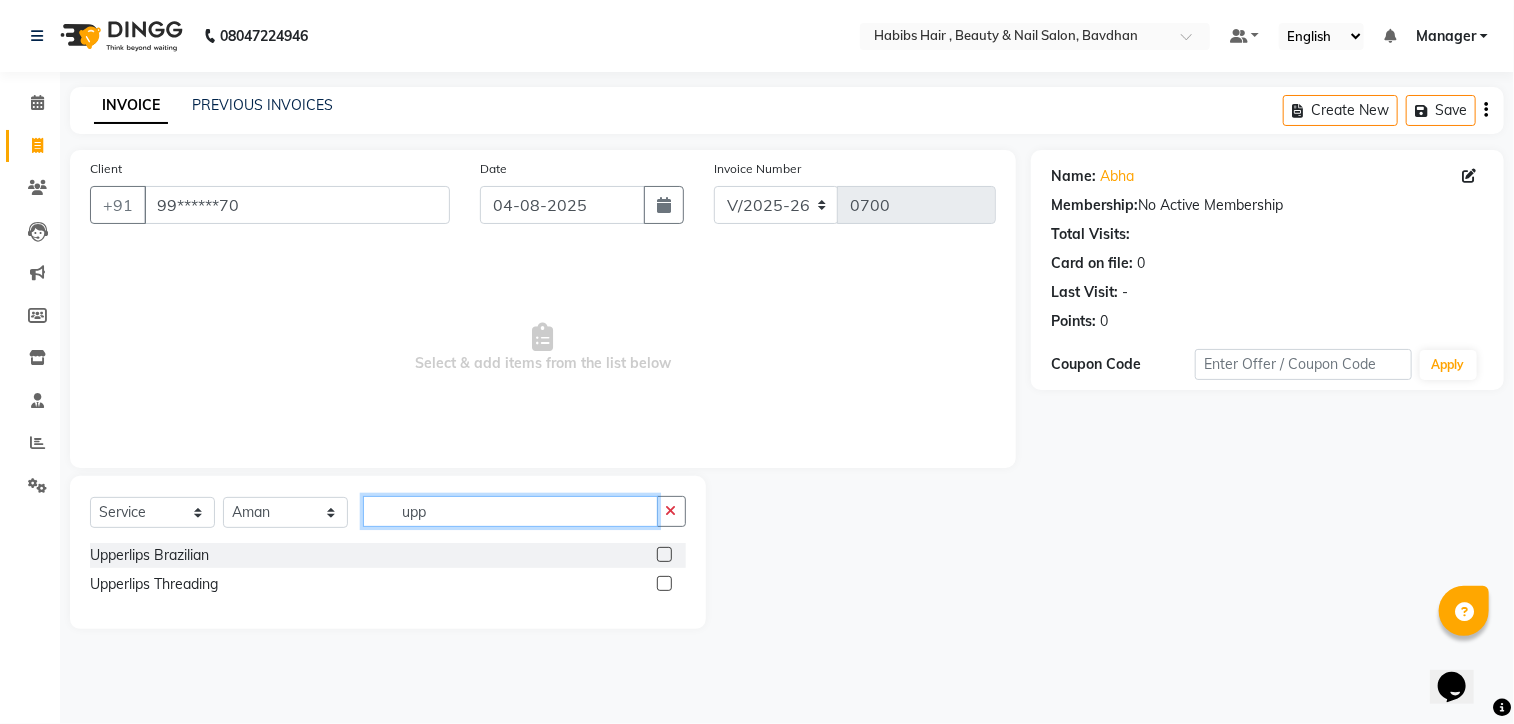 type on "upp" 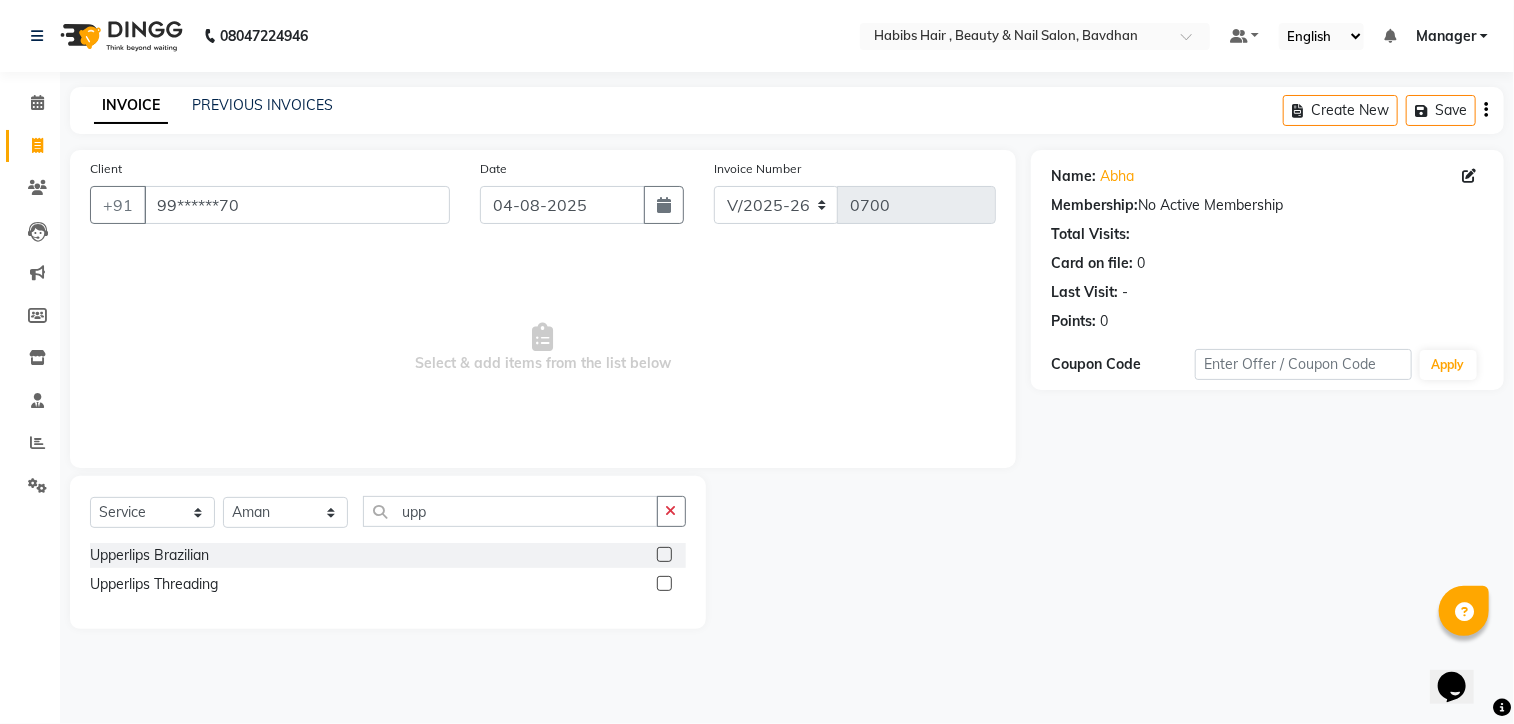 click 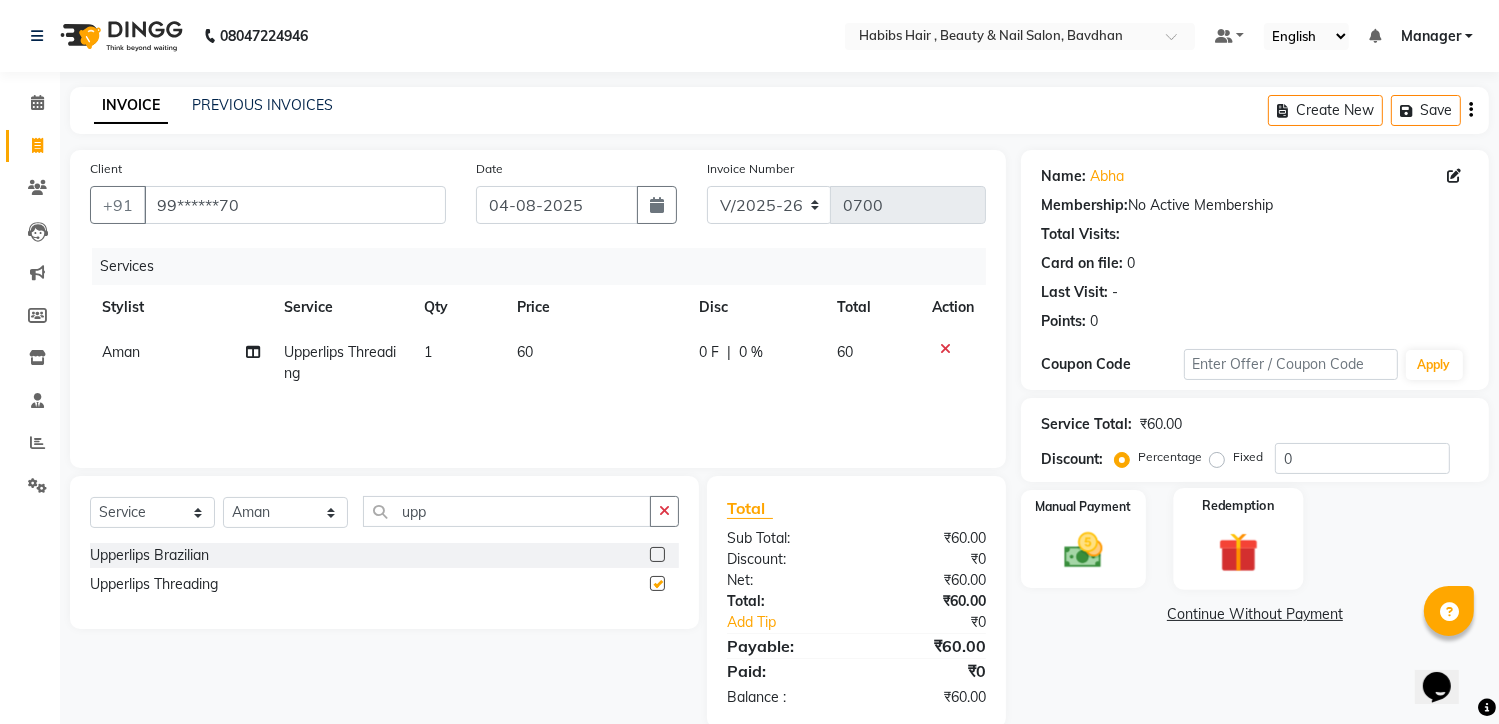 checkbox on "false" 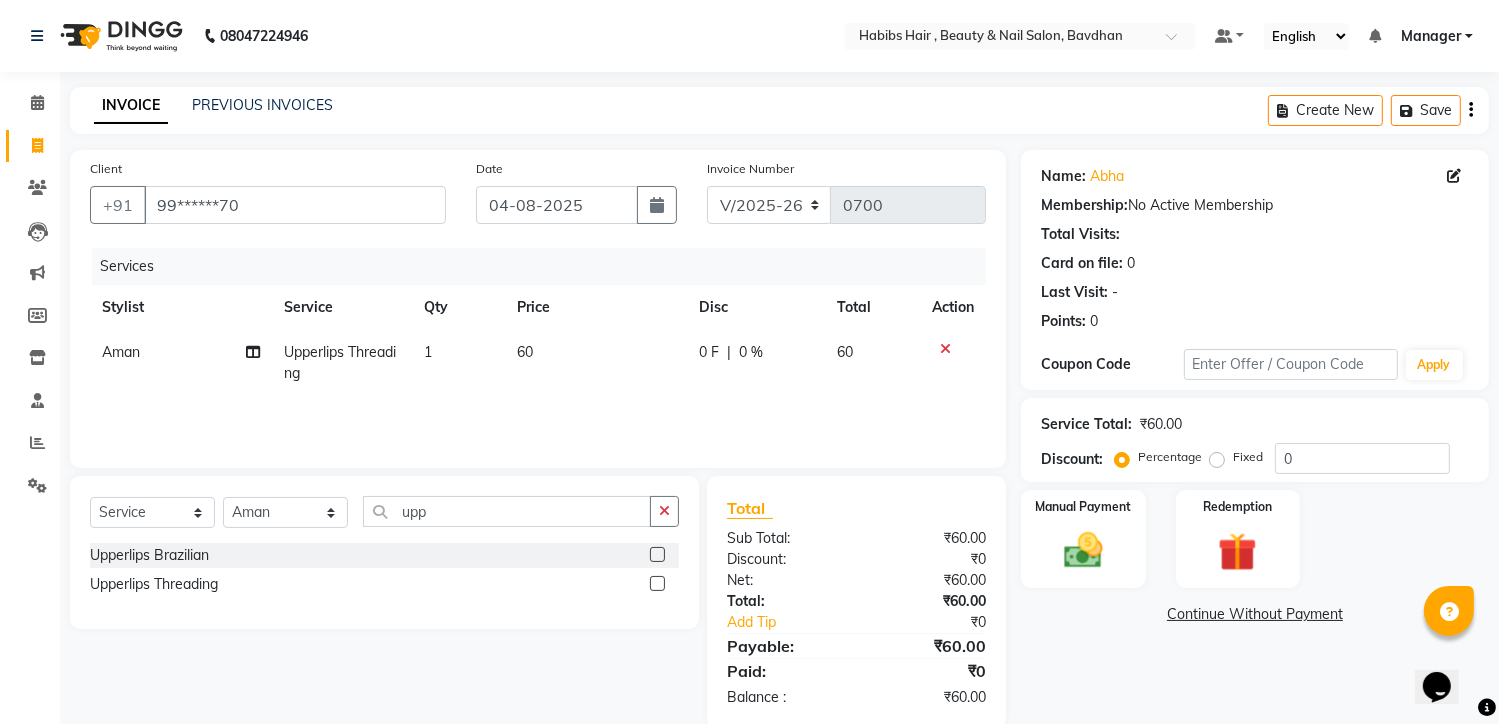 click on "60" 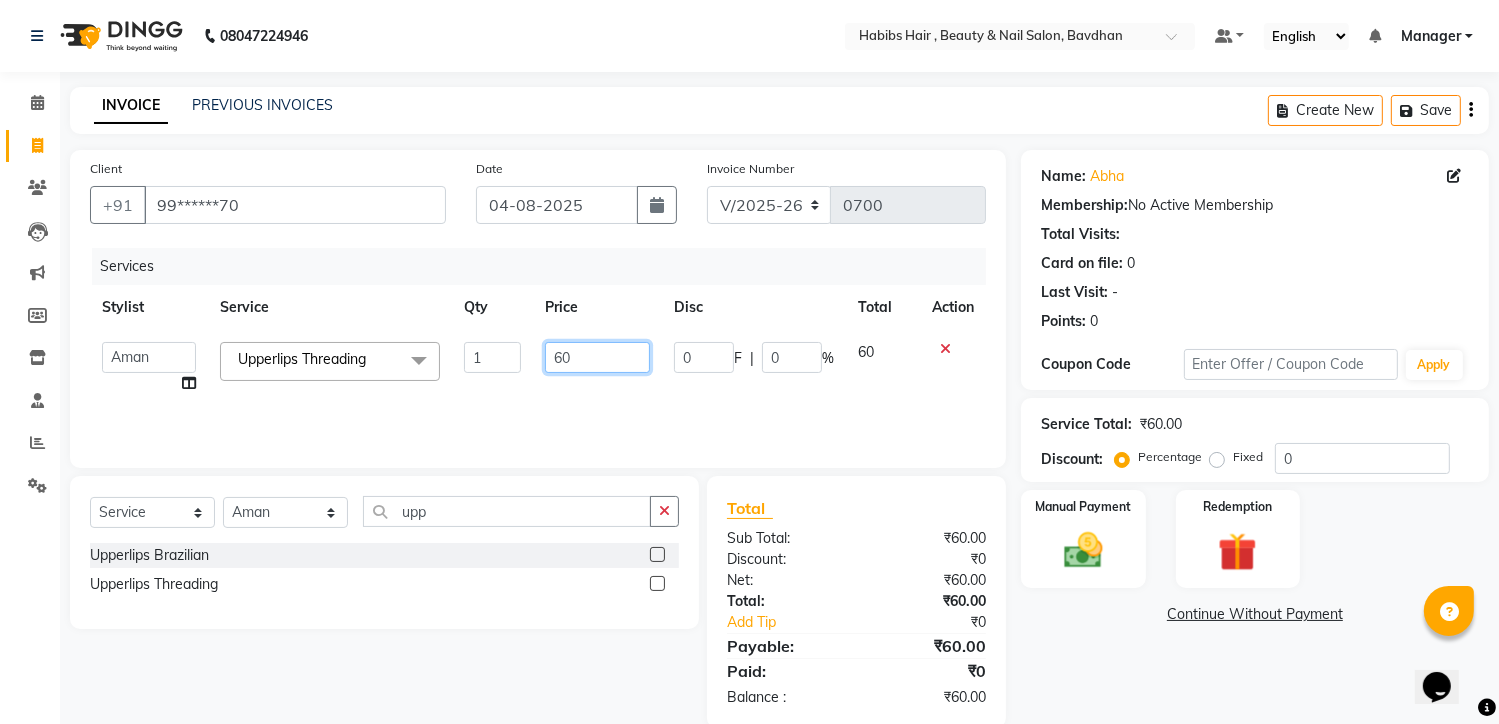 click on "60" 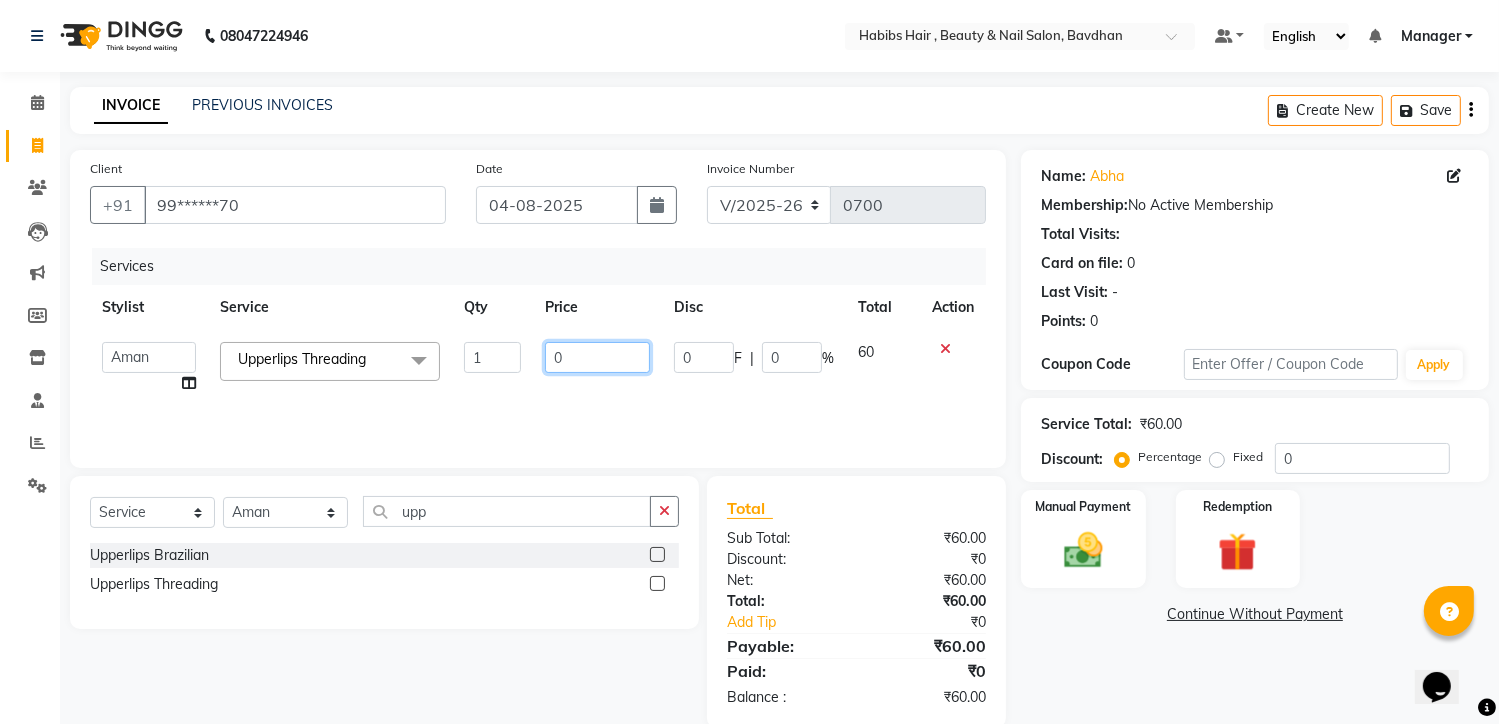 type on "50" 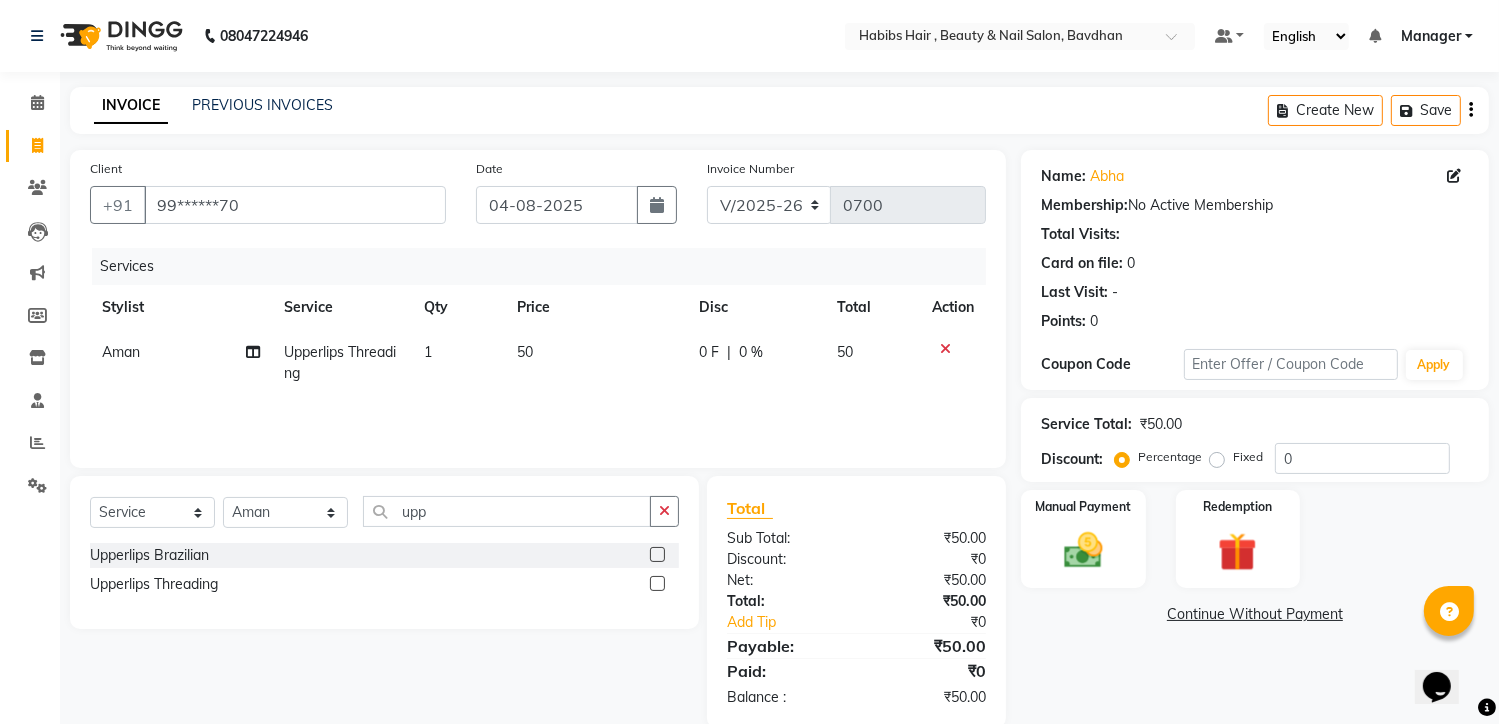 click on "Name: [NAME]  Membership:  No Active Membership  Total Visits:   Card on file:  0 Last Visit:   - Points:   0  Coupon Code Apply Service Total:  ₹50.00  Discount:  Percentage   Fixed  0 Manual Payment Redemption  Continue Without Payment" 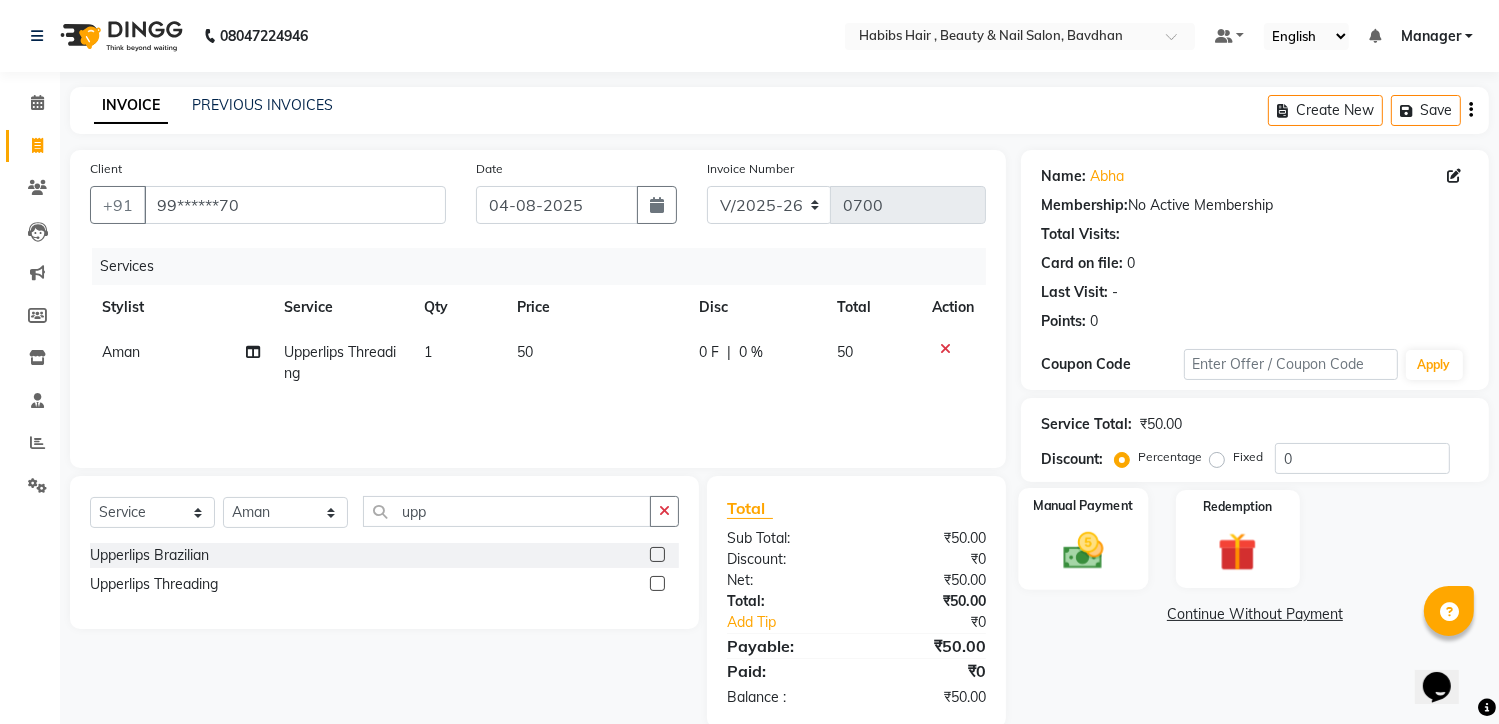 click 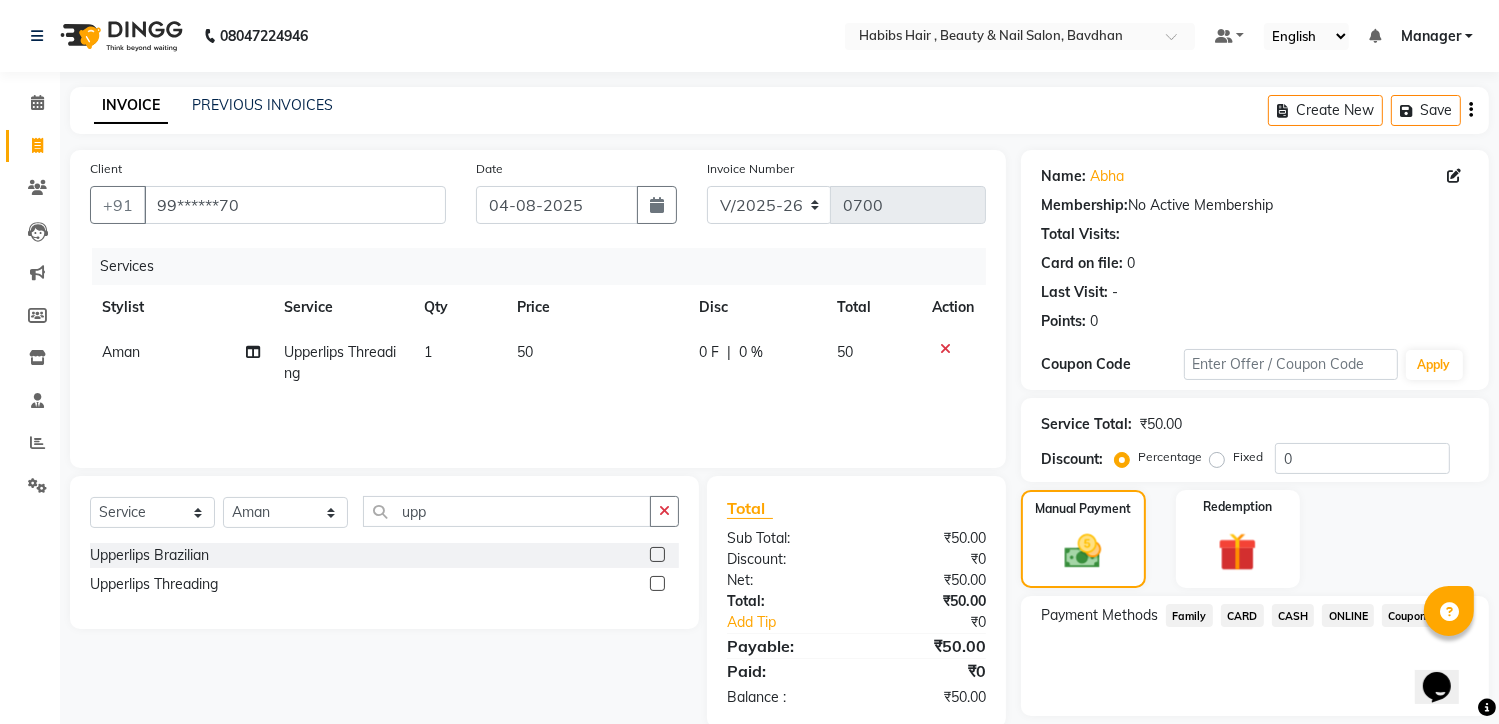 click on "ONLINE" 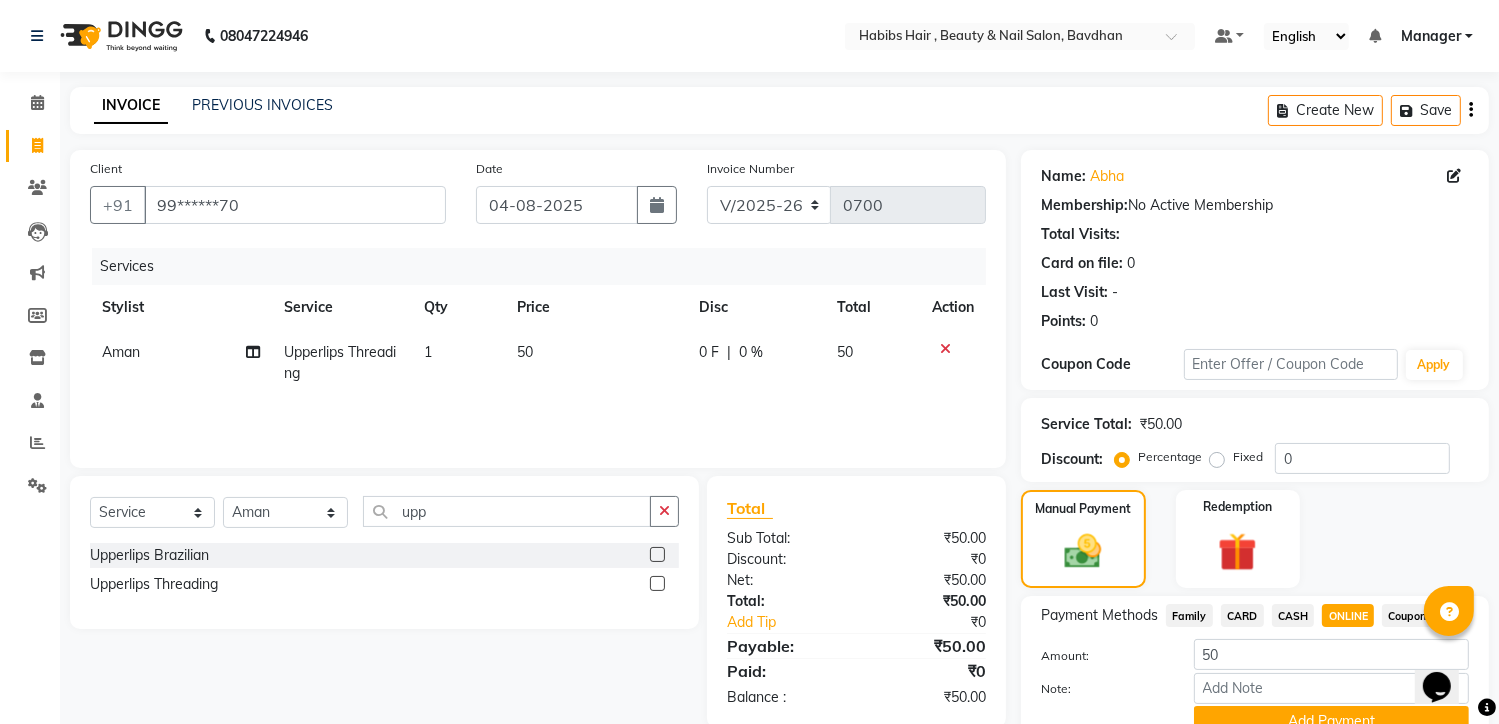 click 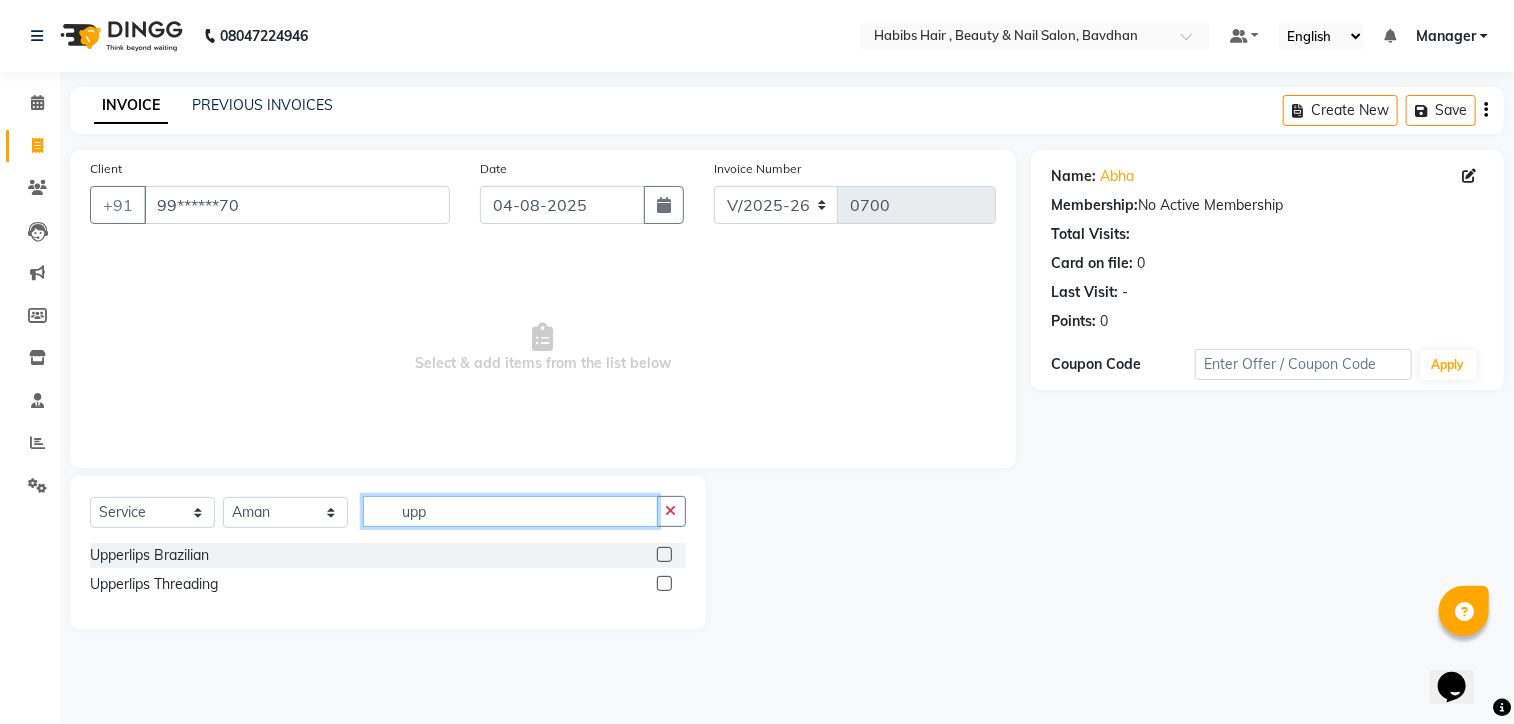 click on "upp" 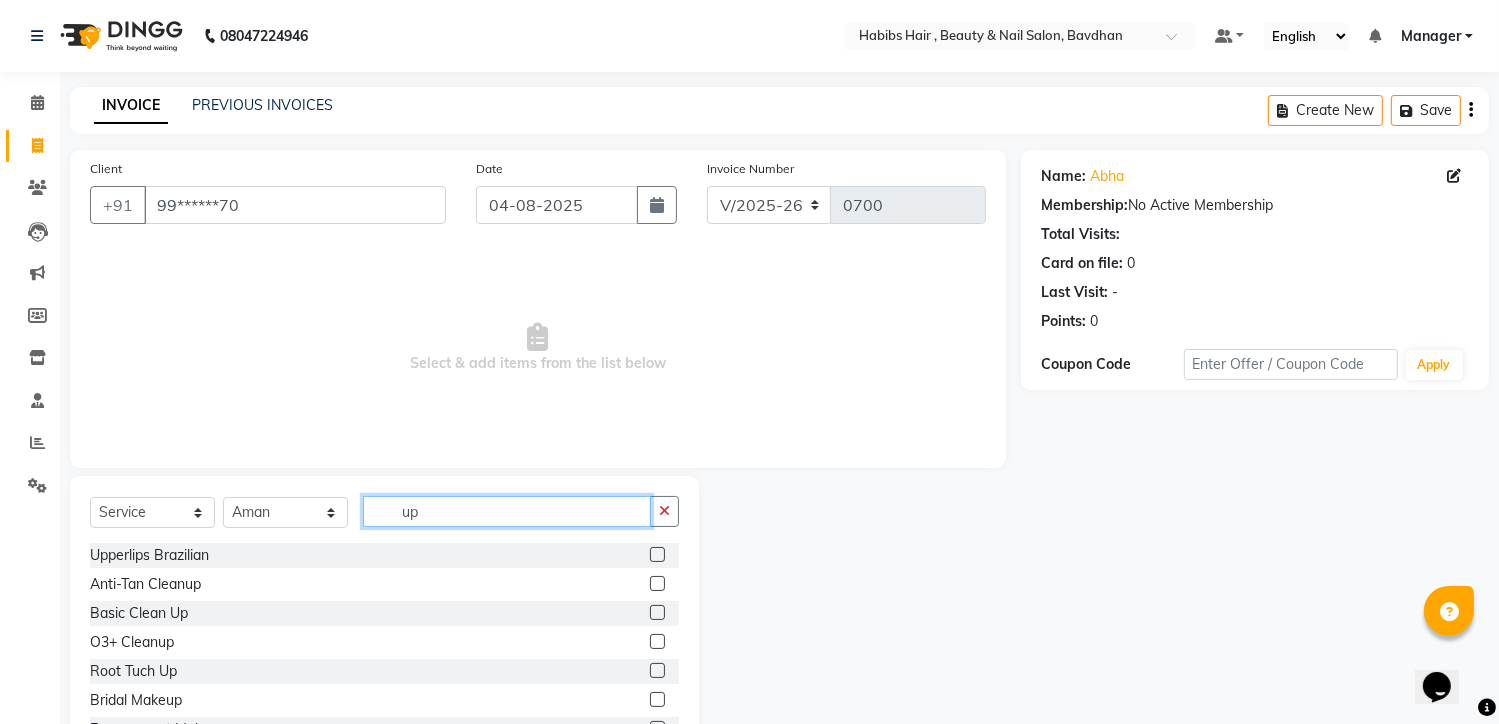 type on "u" 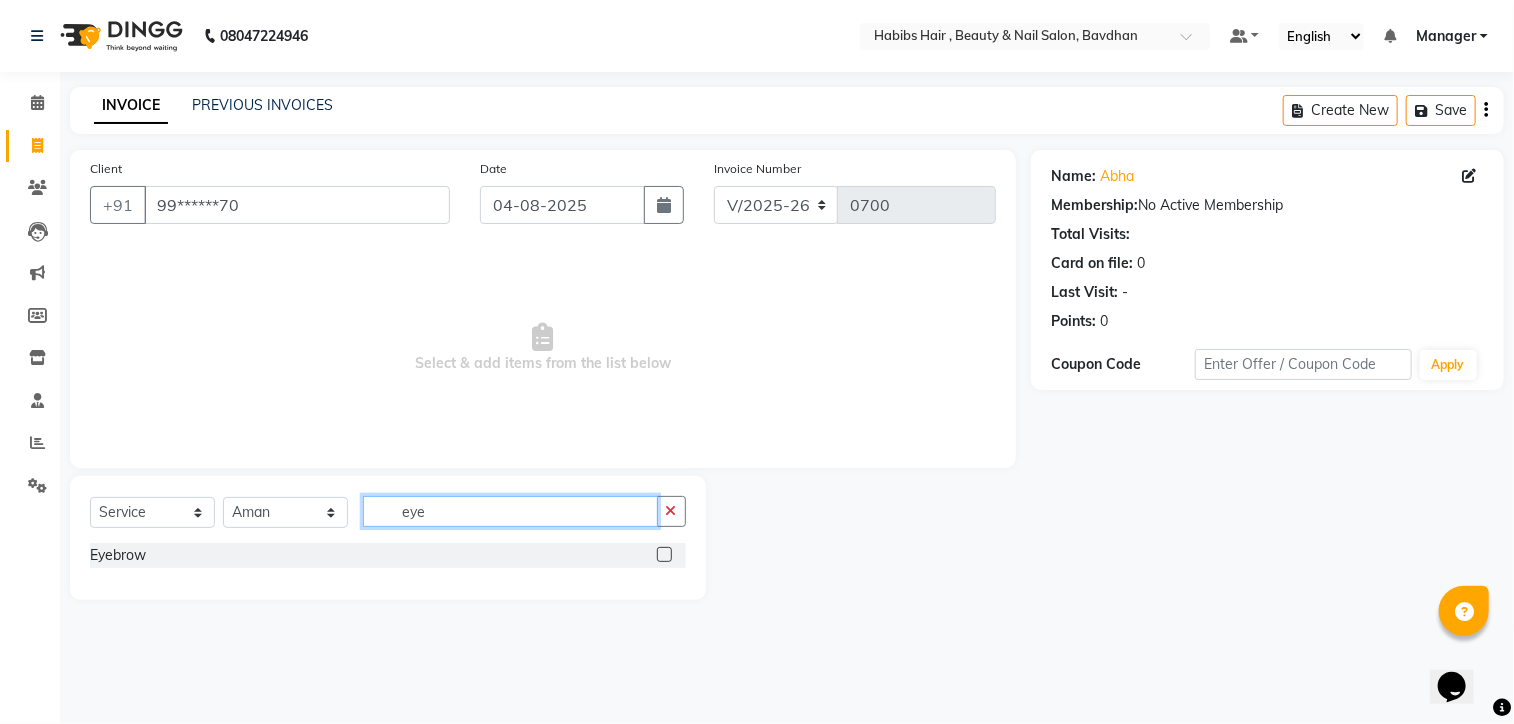 type on "eye" 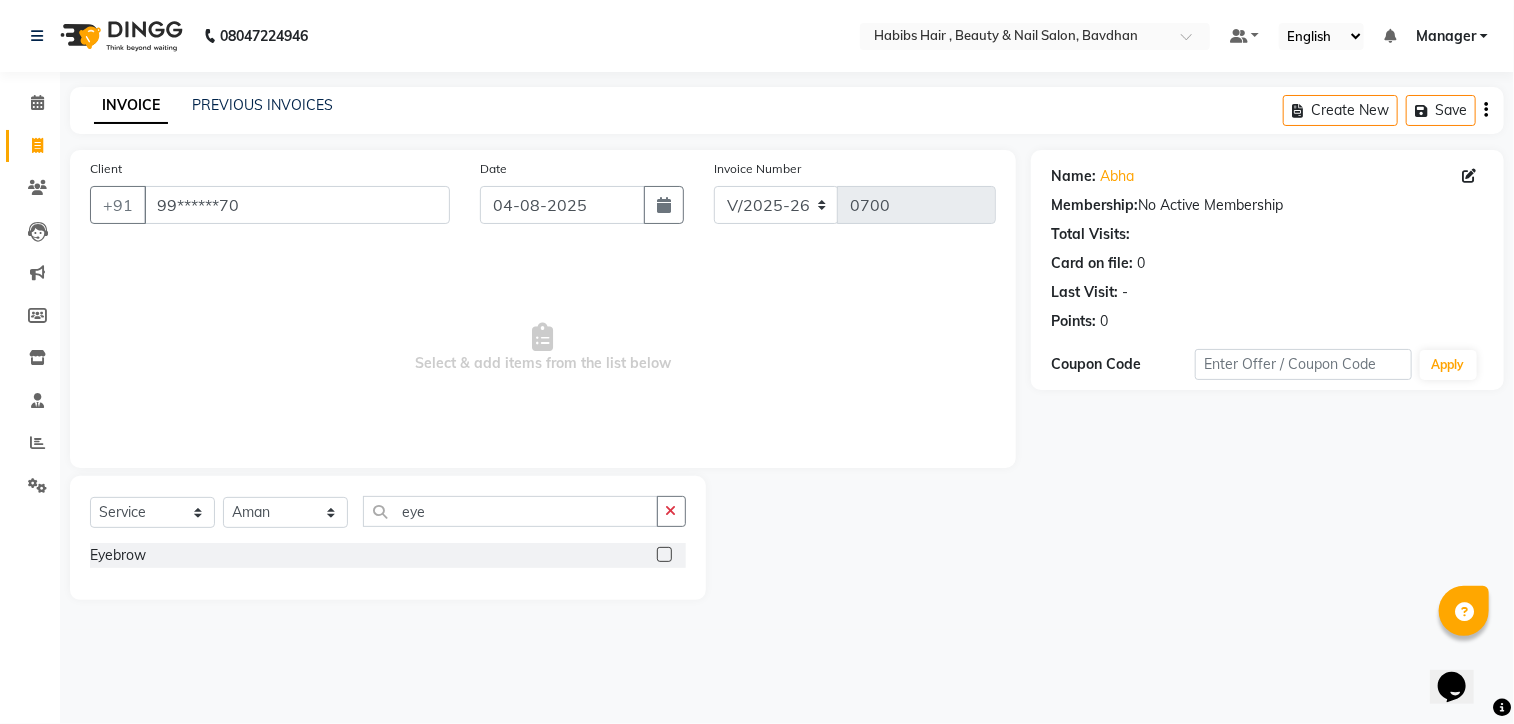 click 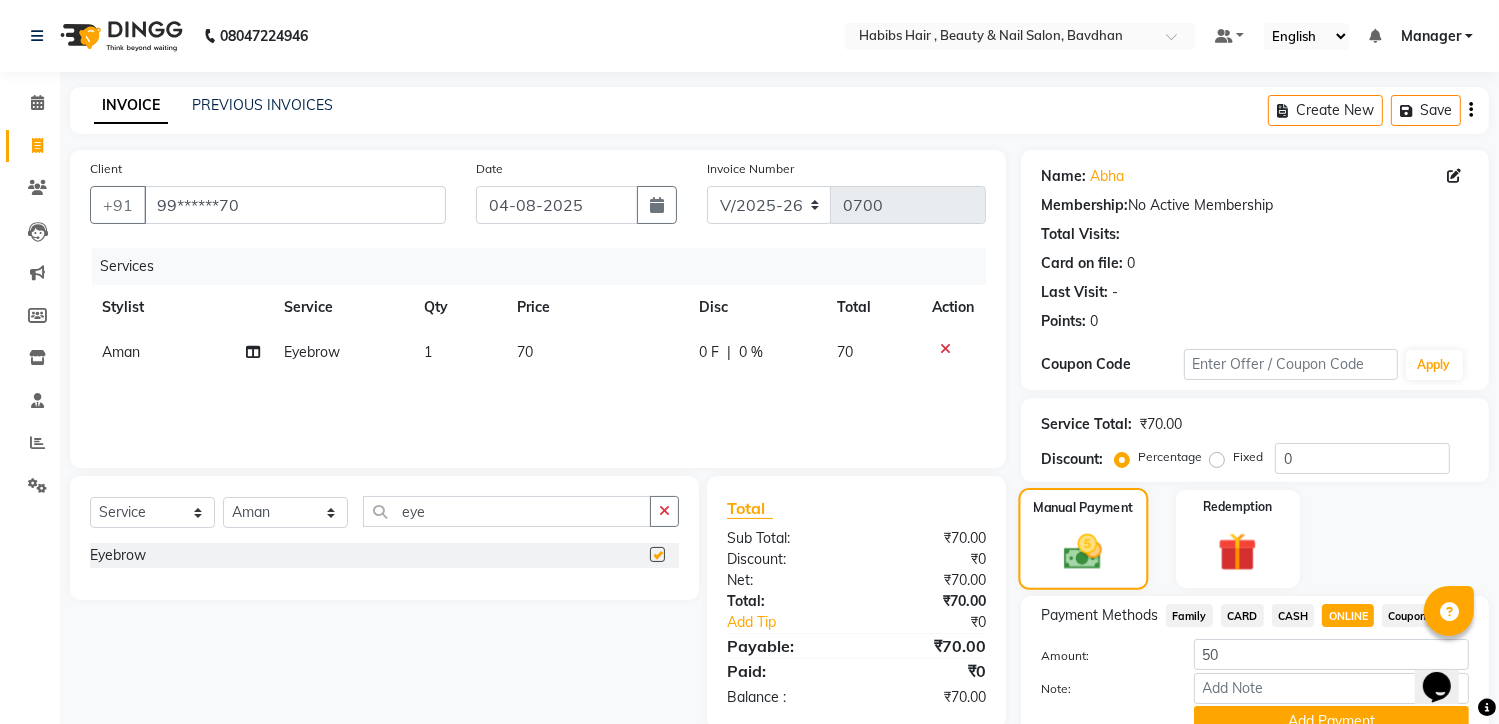 checkbox on "false" 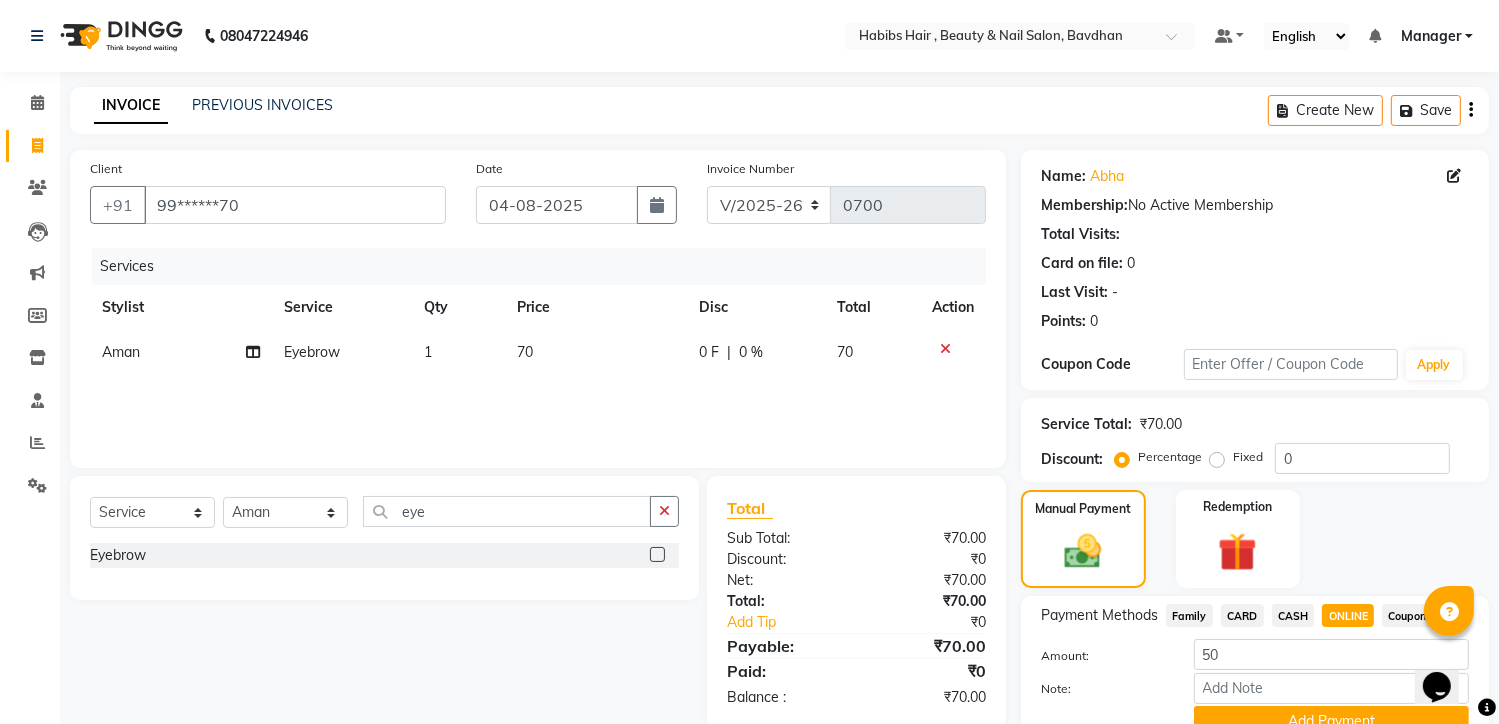 click on "70" 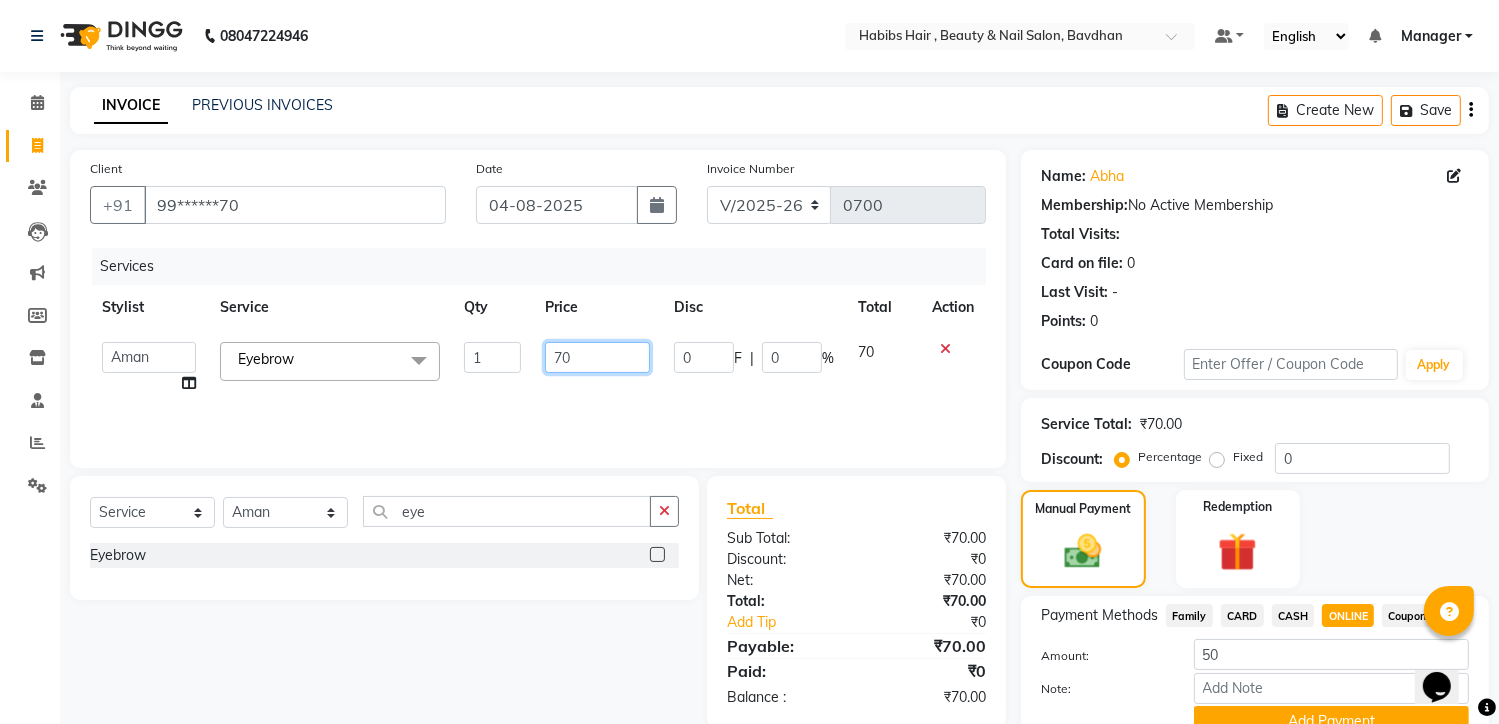 click on "70" 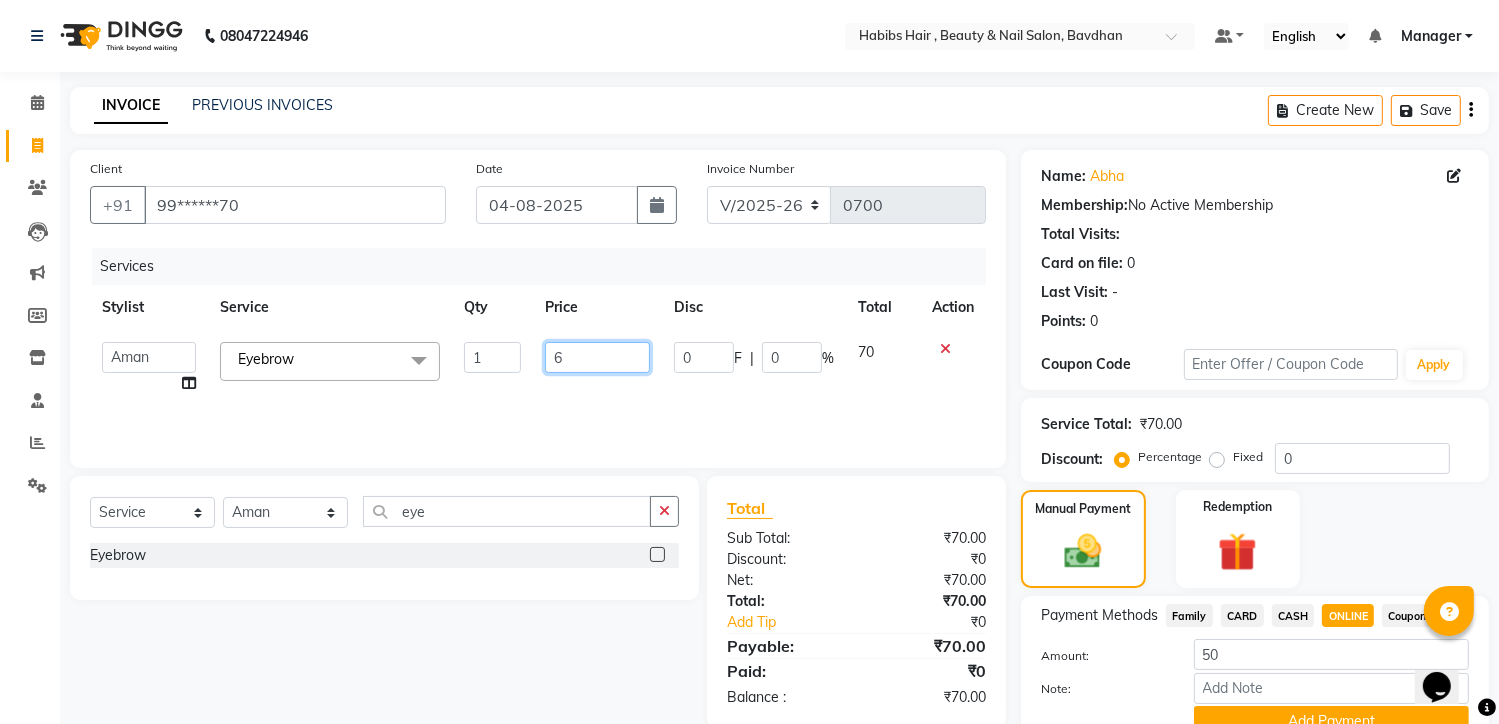 type on "60" 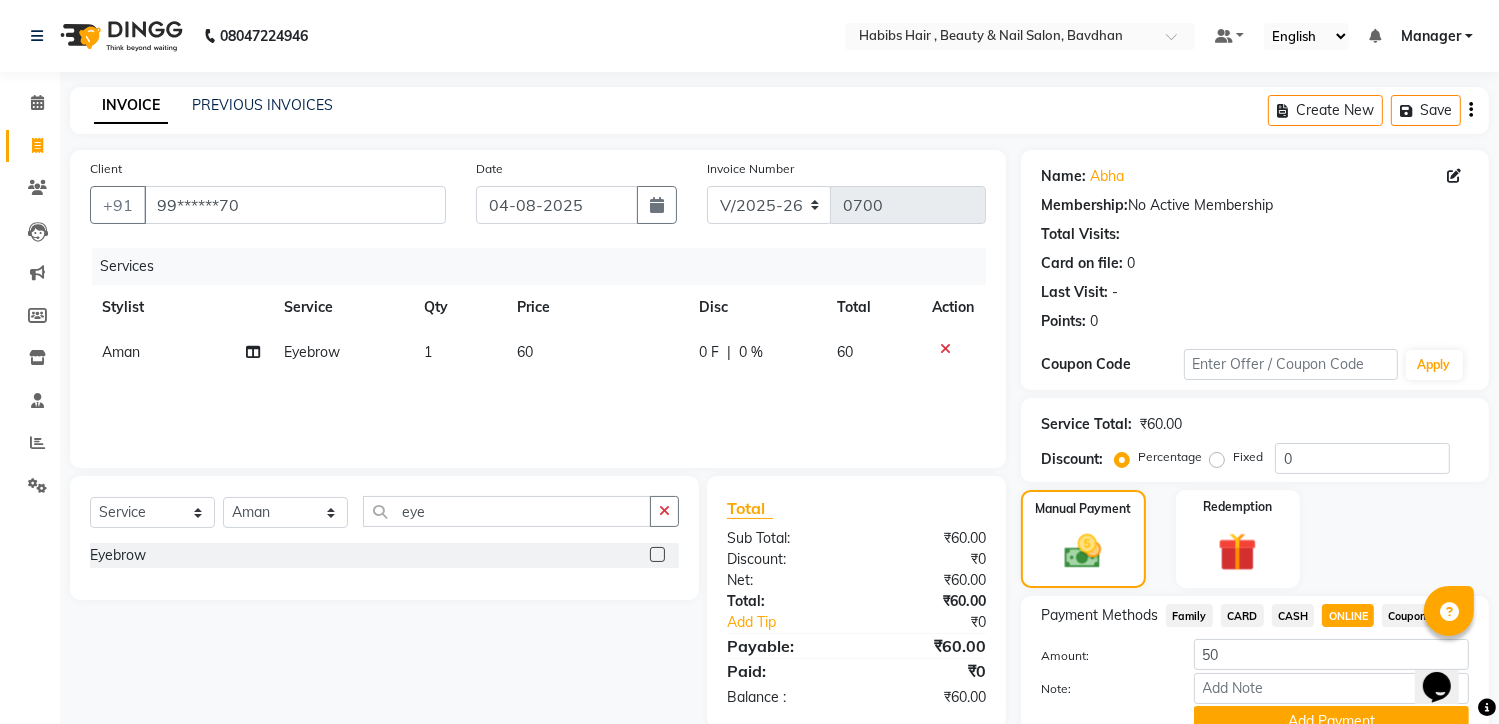 click on "Manual Payment Redemption" 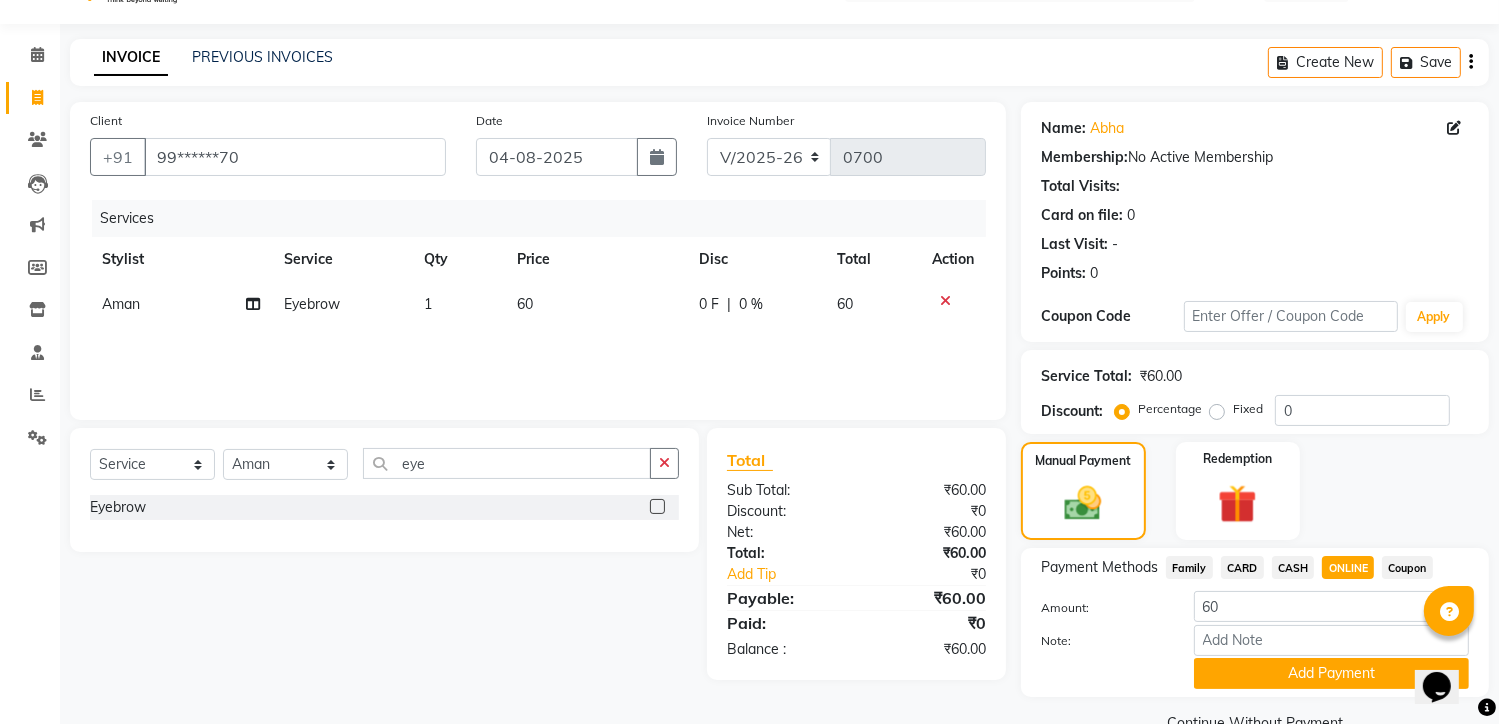 scroll, scrollTop: 94, scrollLeft: 0, axis: vertical 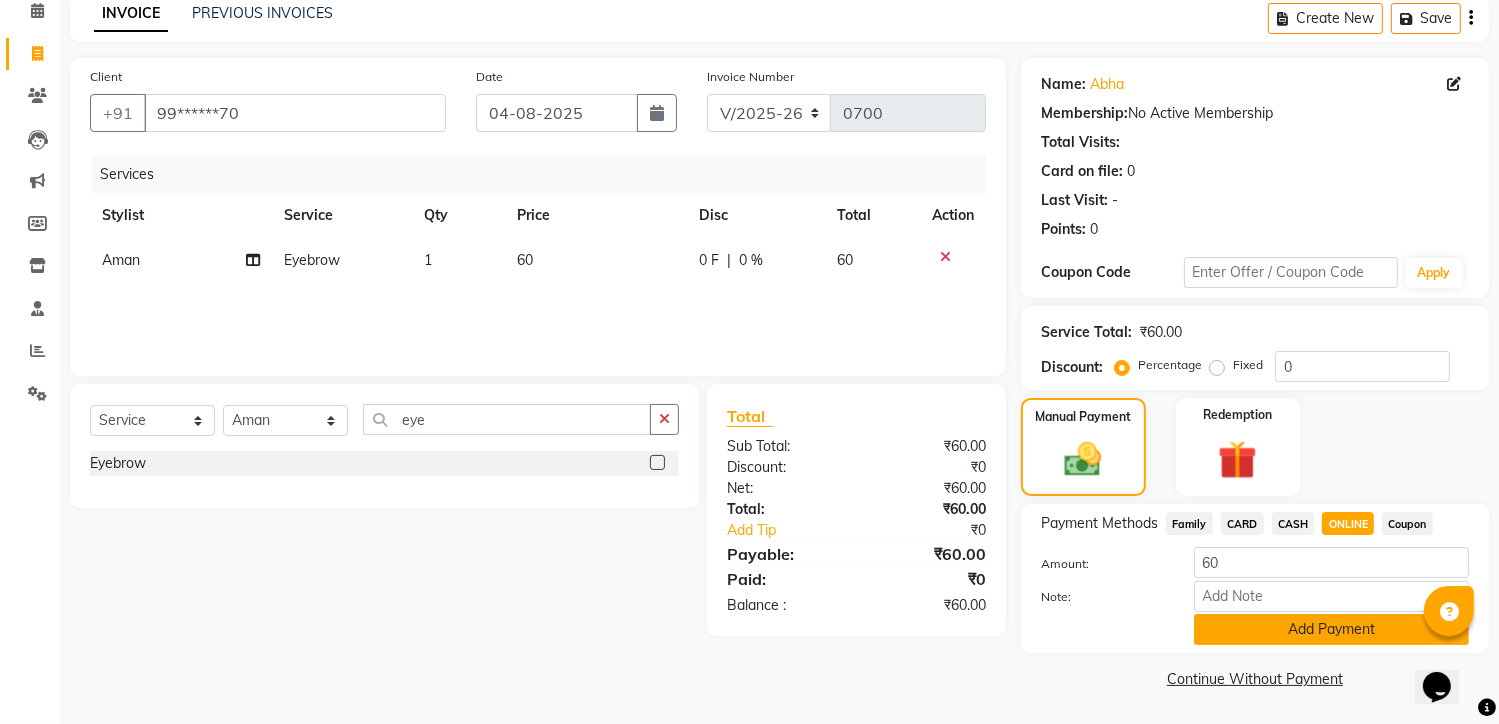 click on "Add Payment" 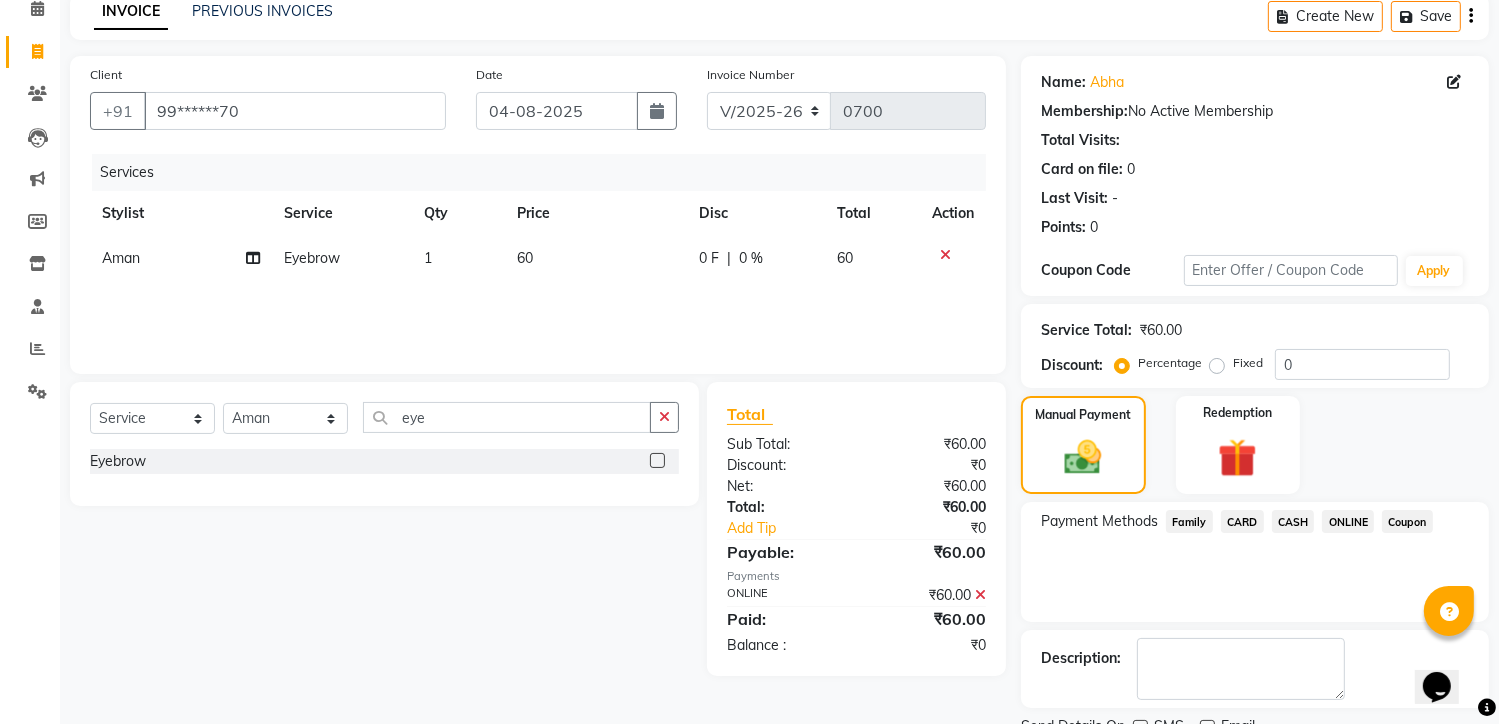 scroll, scrollTop: 175, scrollLeft: 0, axis: vertical 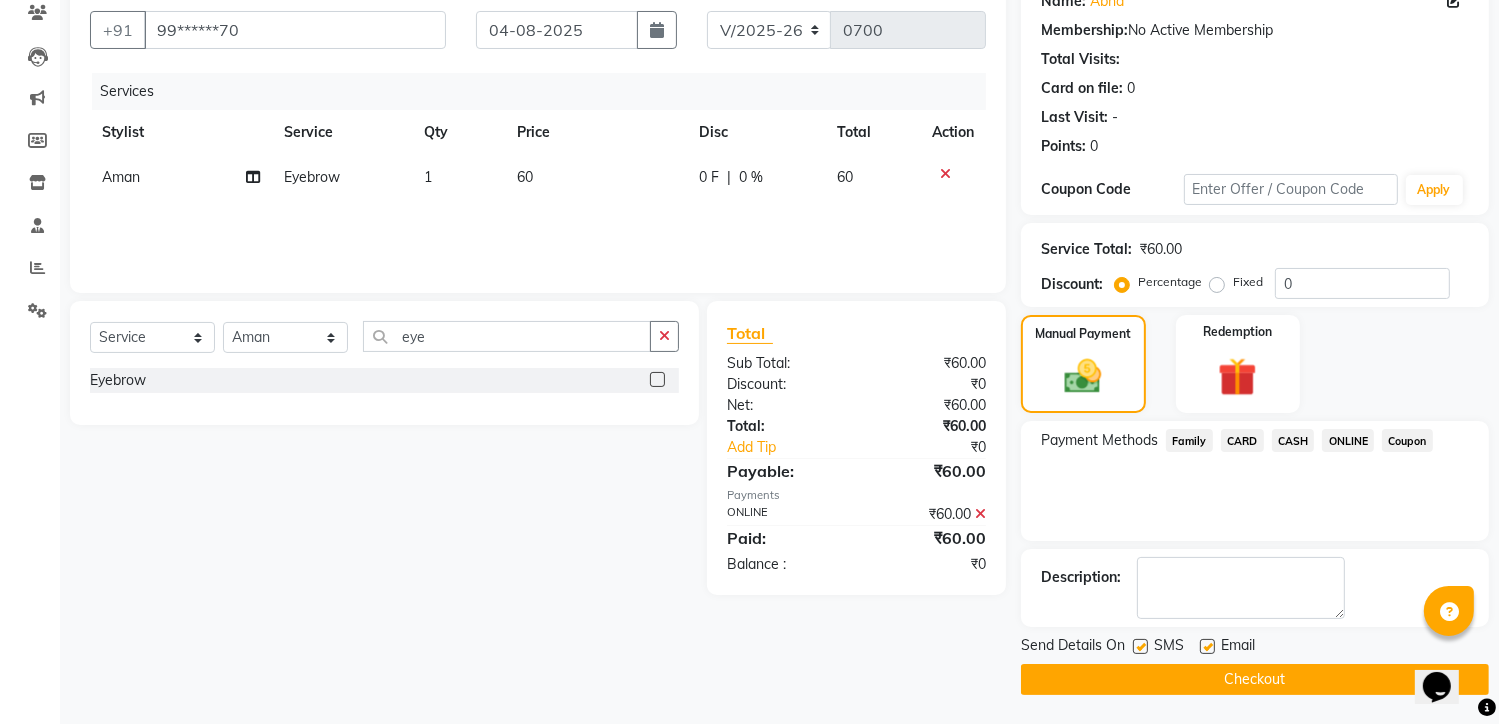 click on "Checkout" 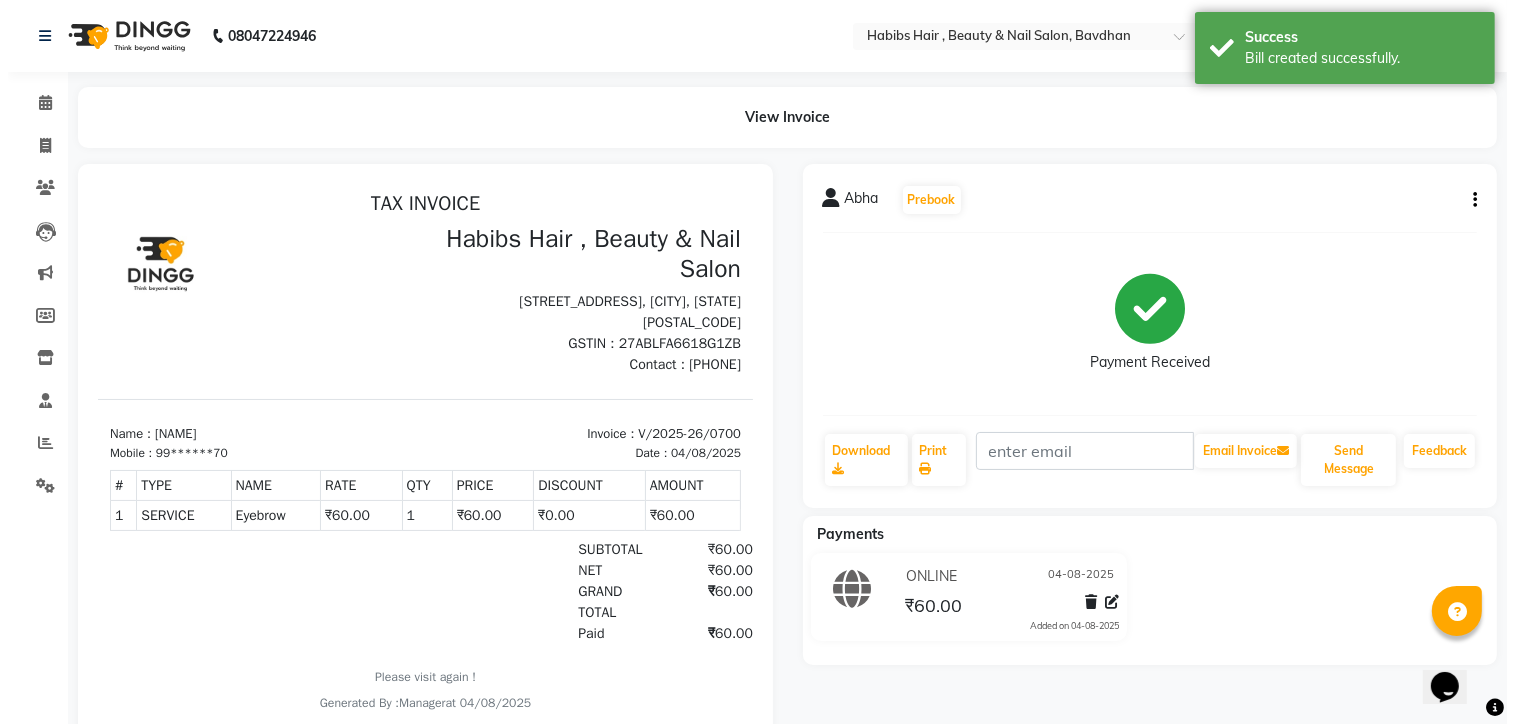 scroll, scrollTop: 0, scrollLeft: 0, axis: both 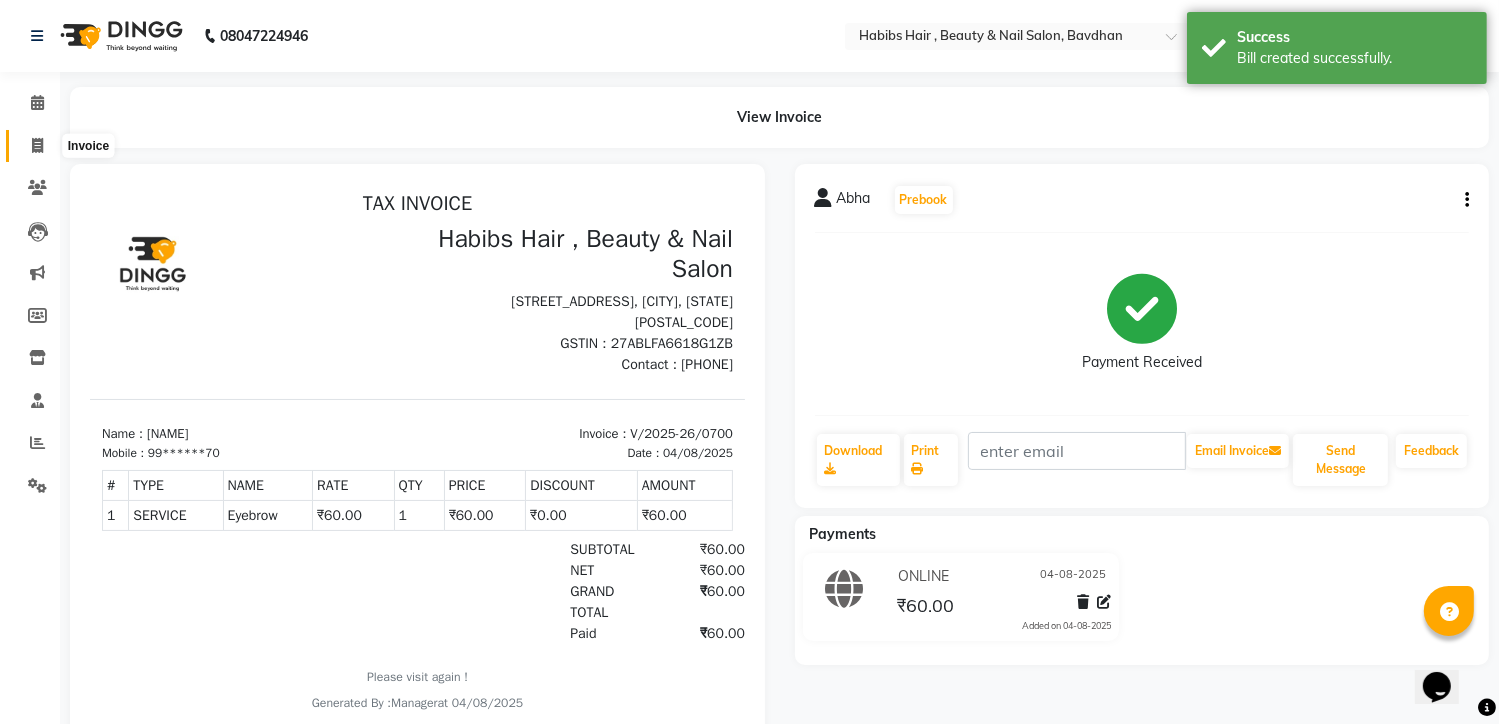 click 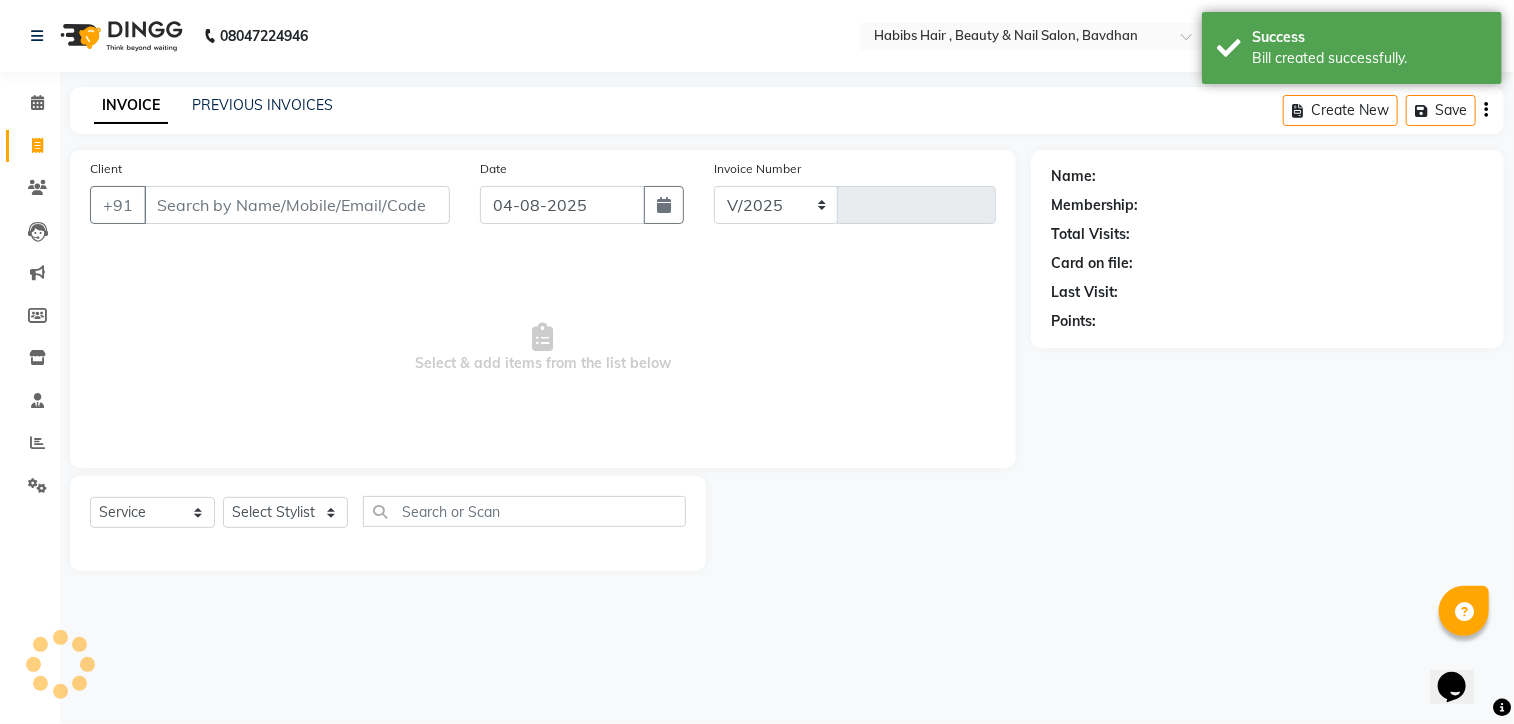 select on "7414" 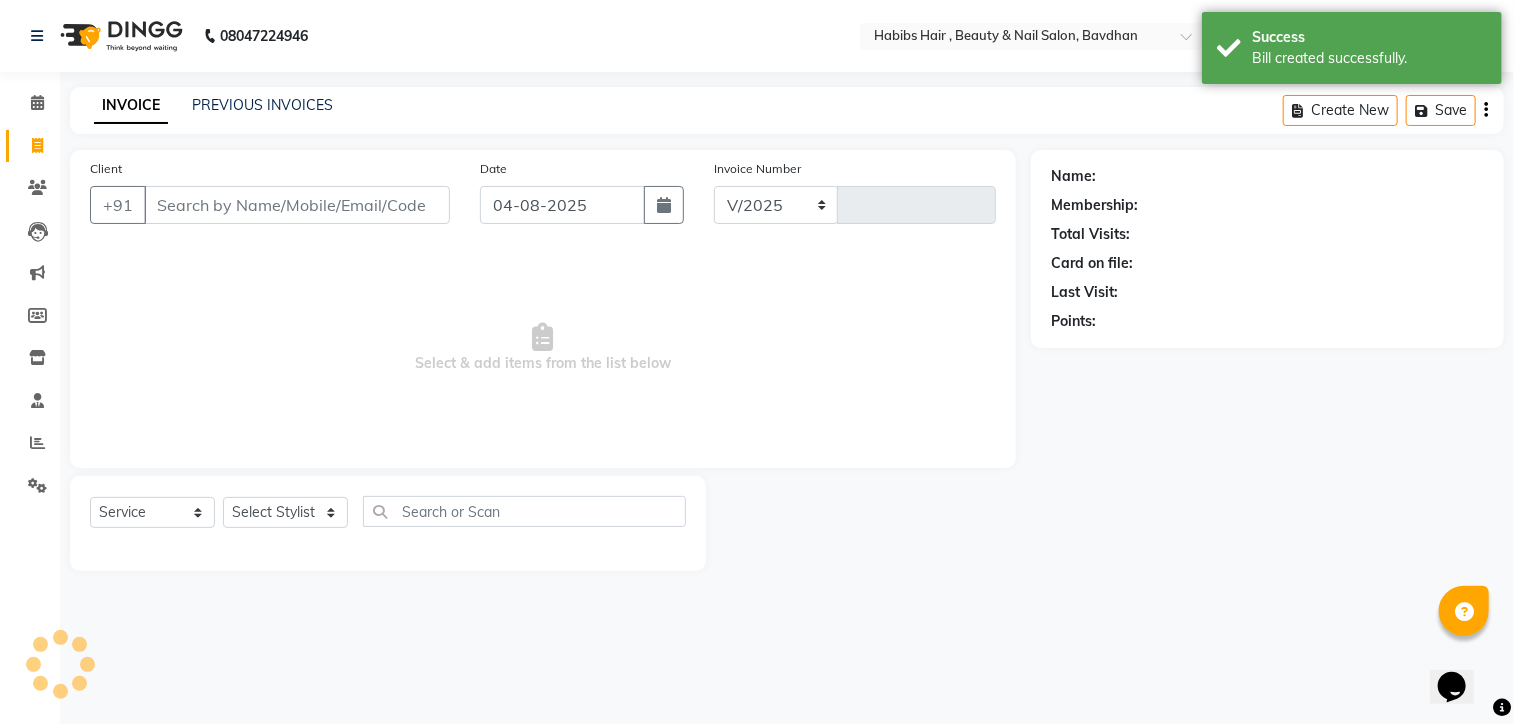 type on "0701" 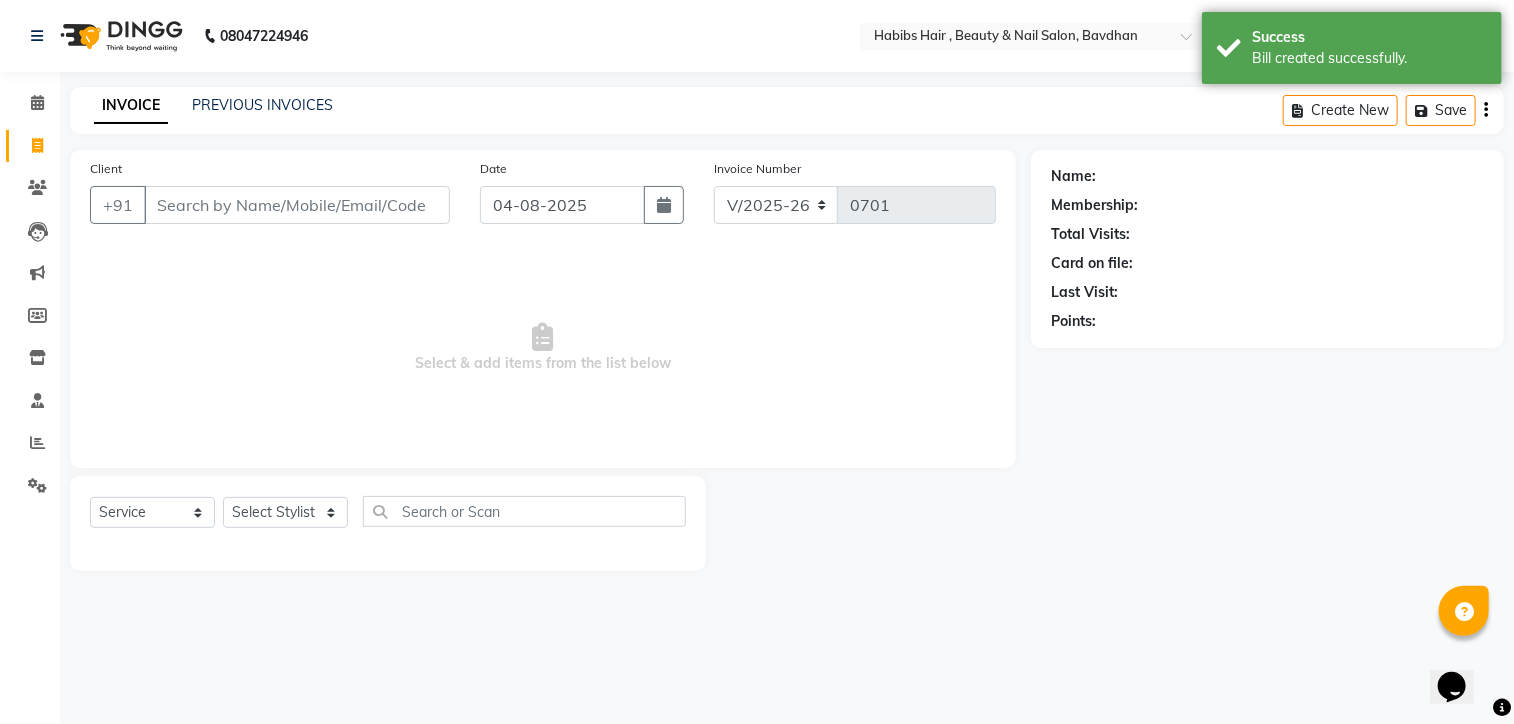 type on "v" 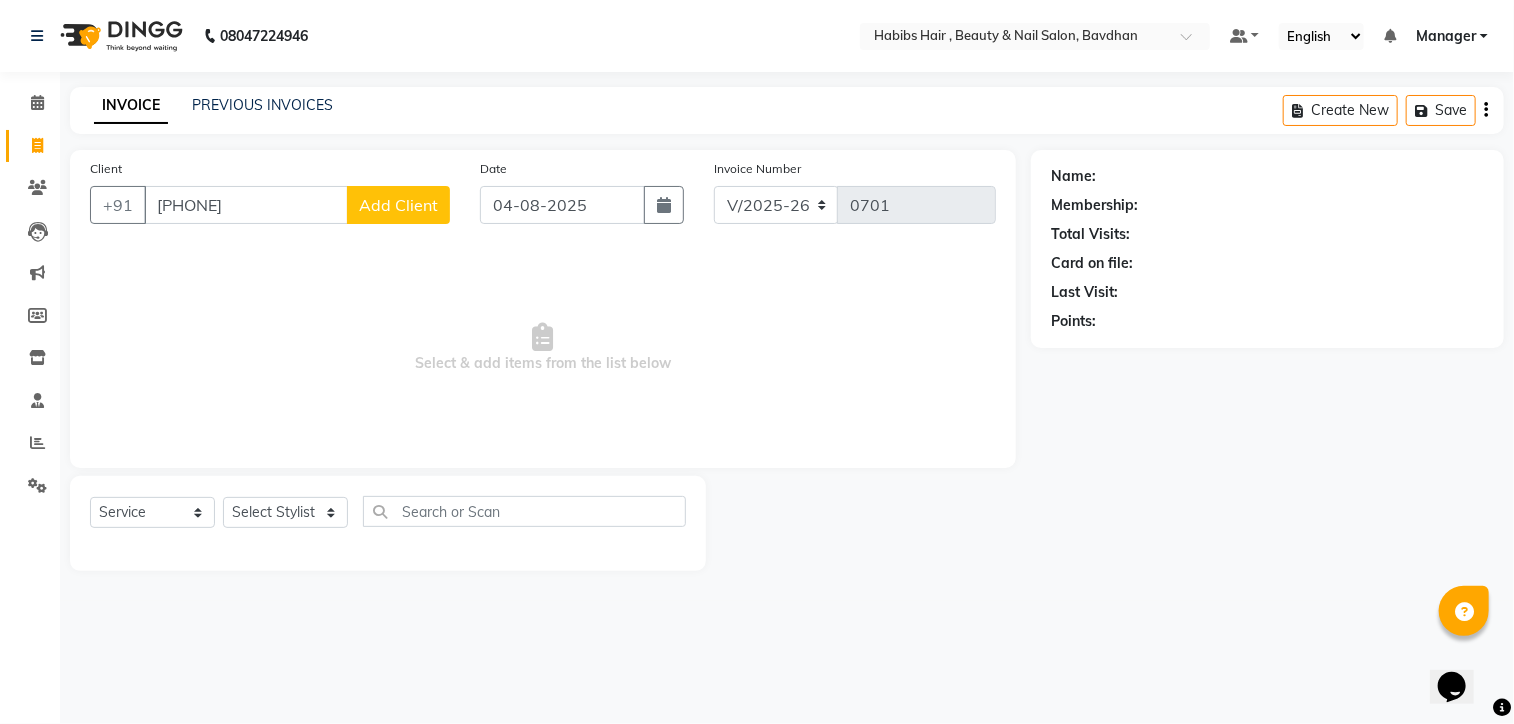 type on "[PHONE]" 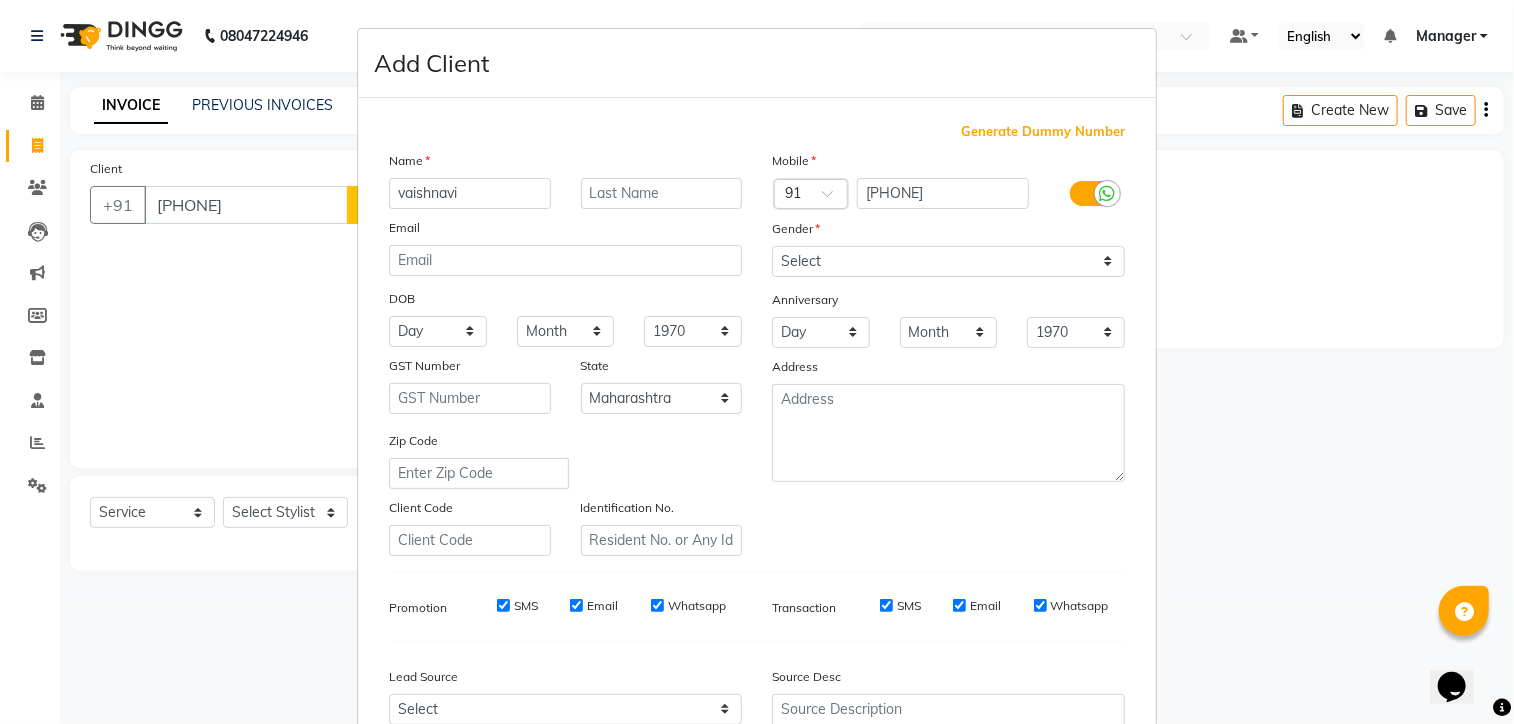 type on "vaishnavi" 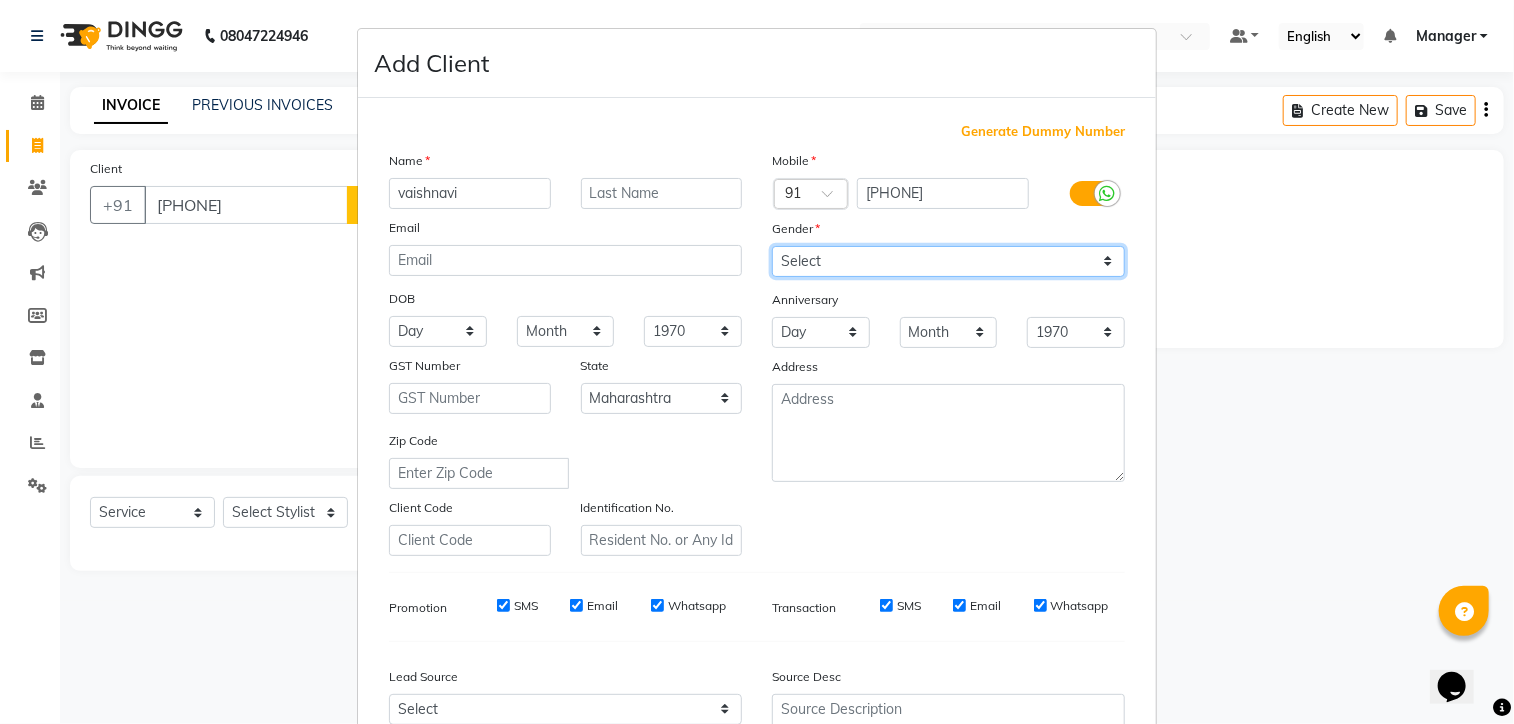 click on "Select Male Female Other Prefer Not To Say" at bounding box center (948, 261) 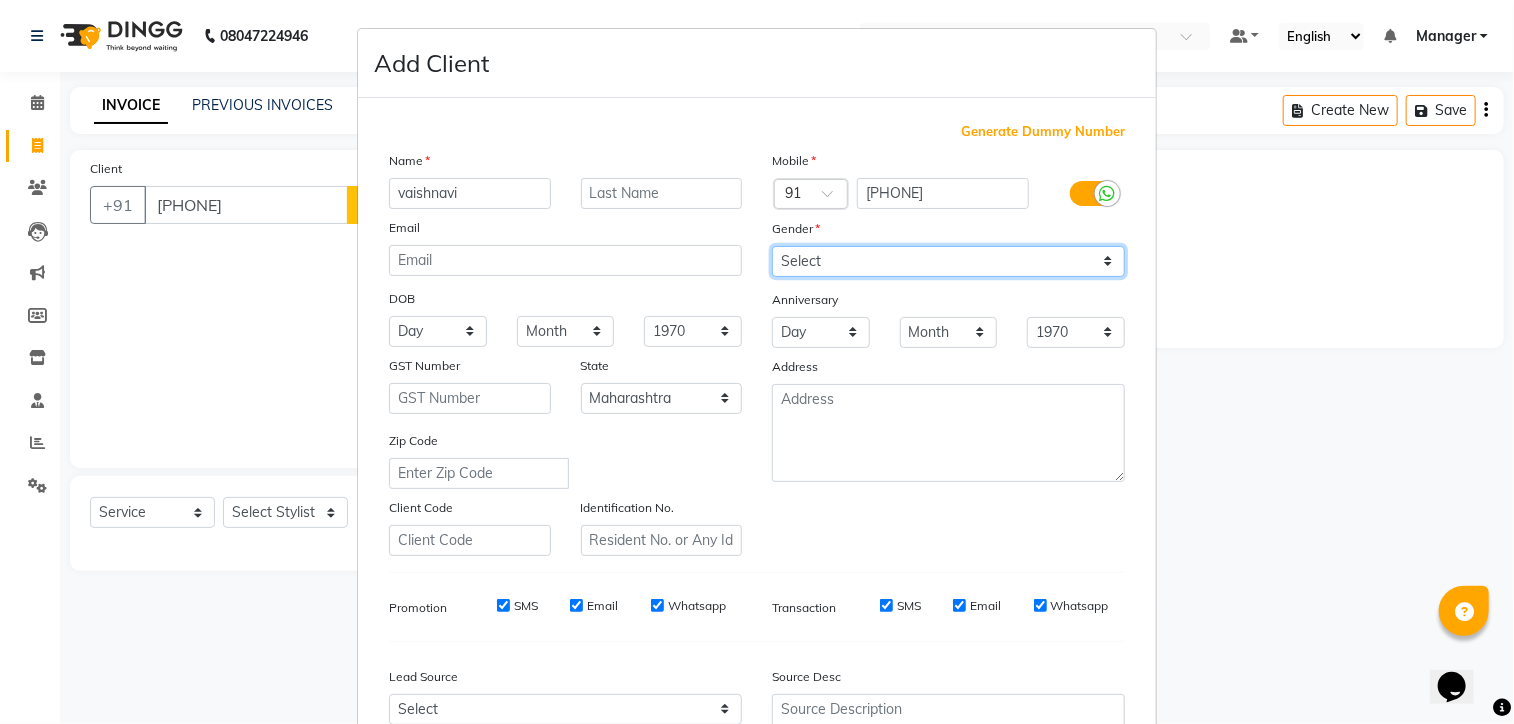 select on "female" 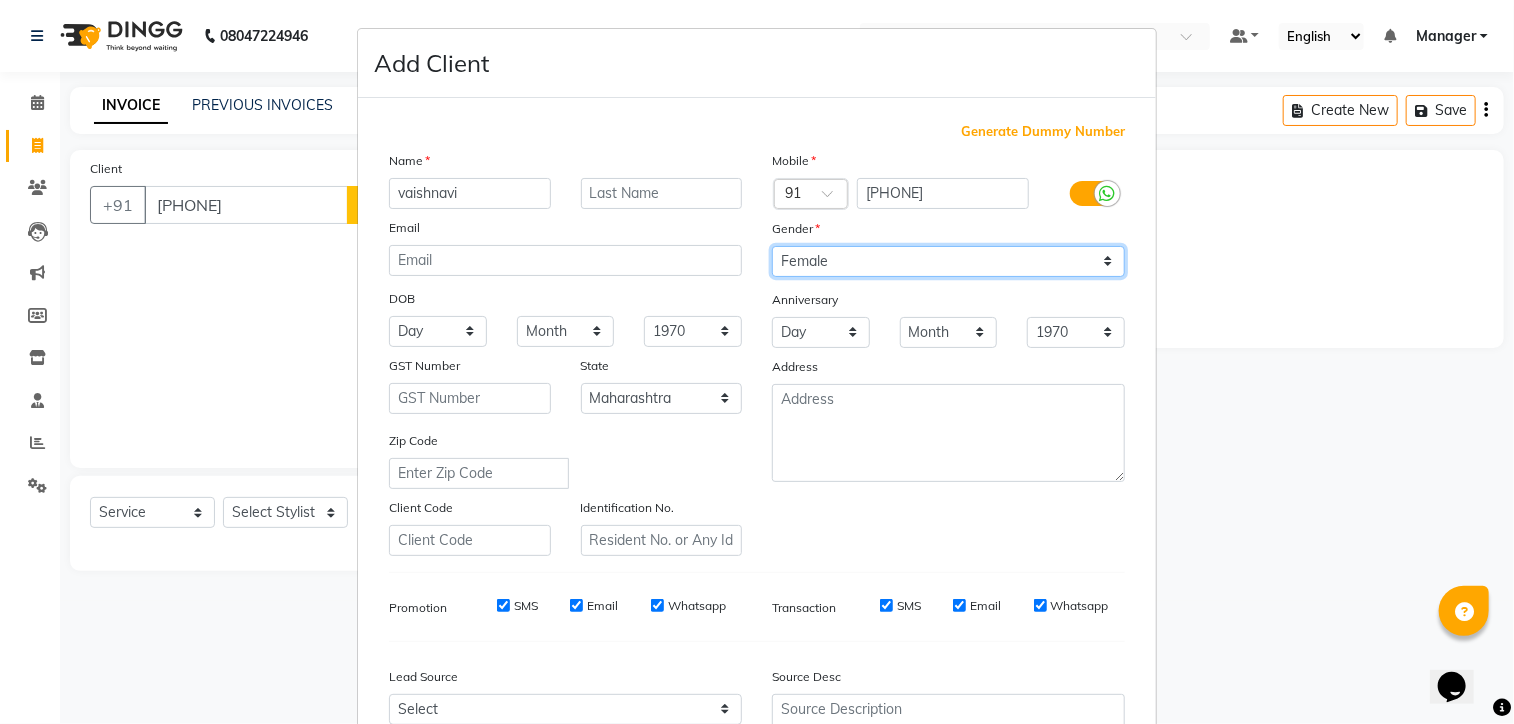 click on "Select Male Female Other Prefer Not To Say" at bounding box center [948, 261] 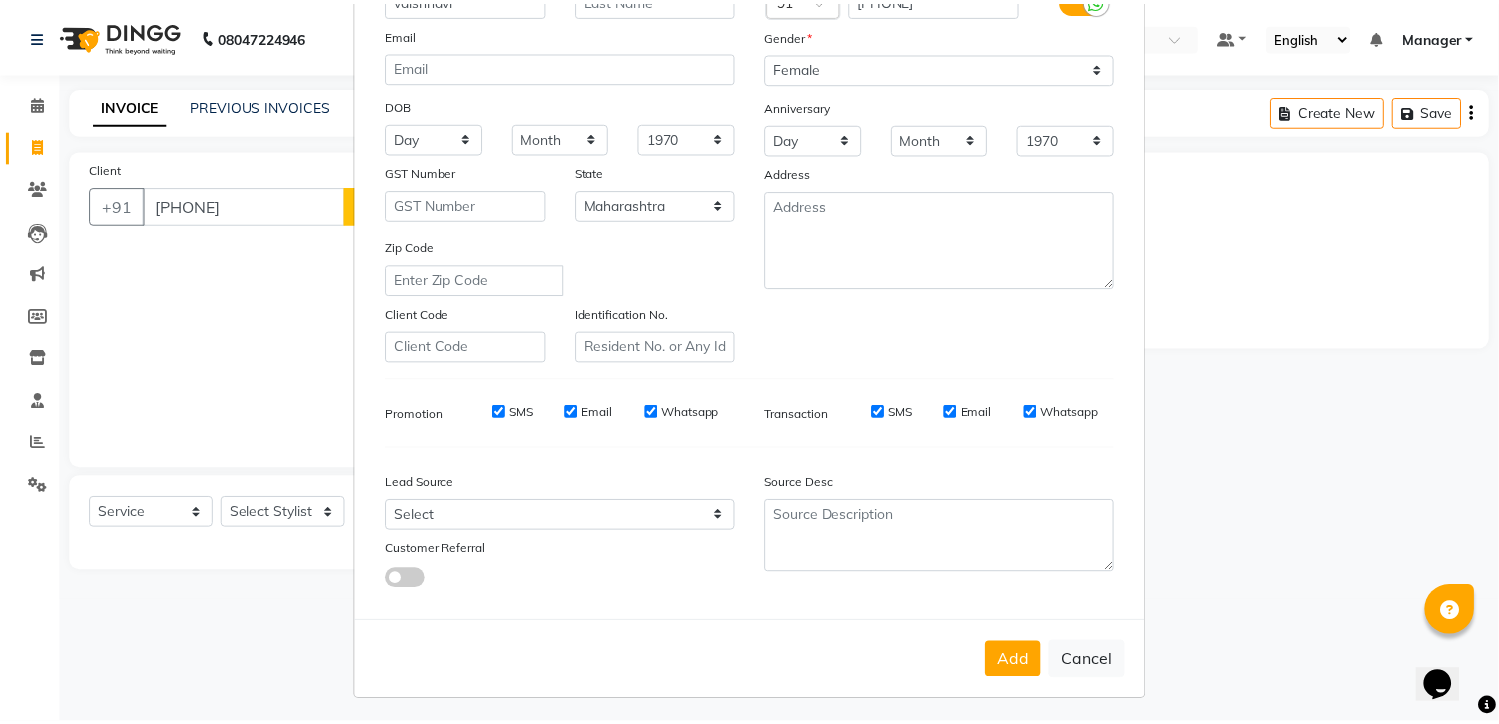 scroll, scrollTop: 208, scrollLeft: 0, axis: vertical 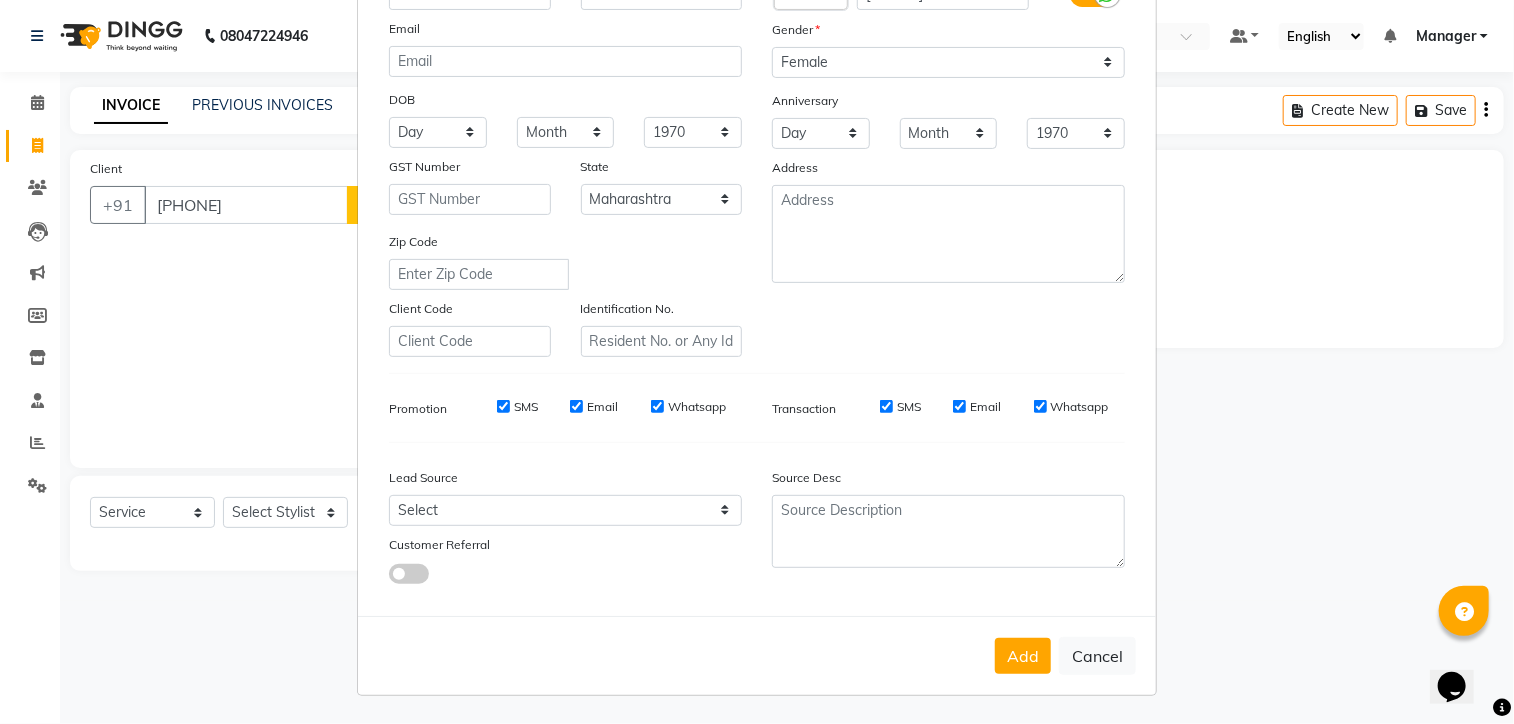click on "Add   Cancel" at bounding box center (757, 655) 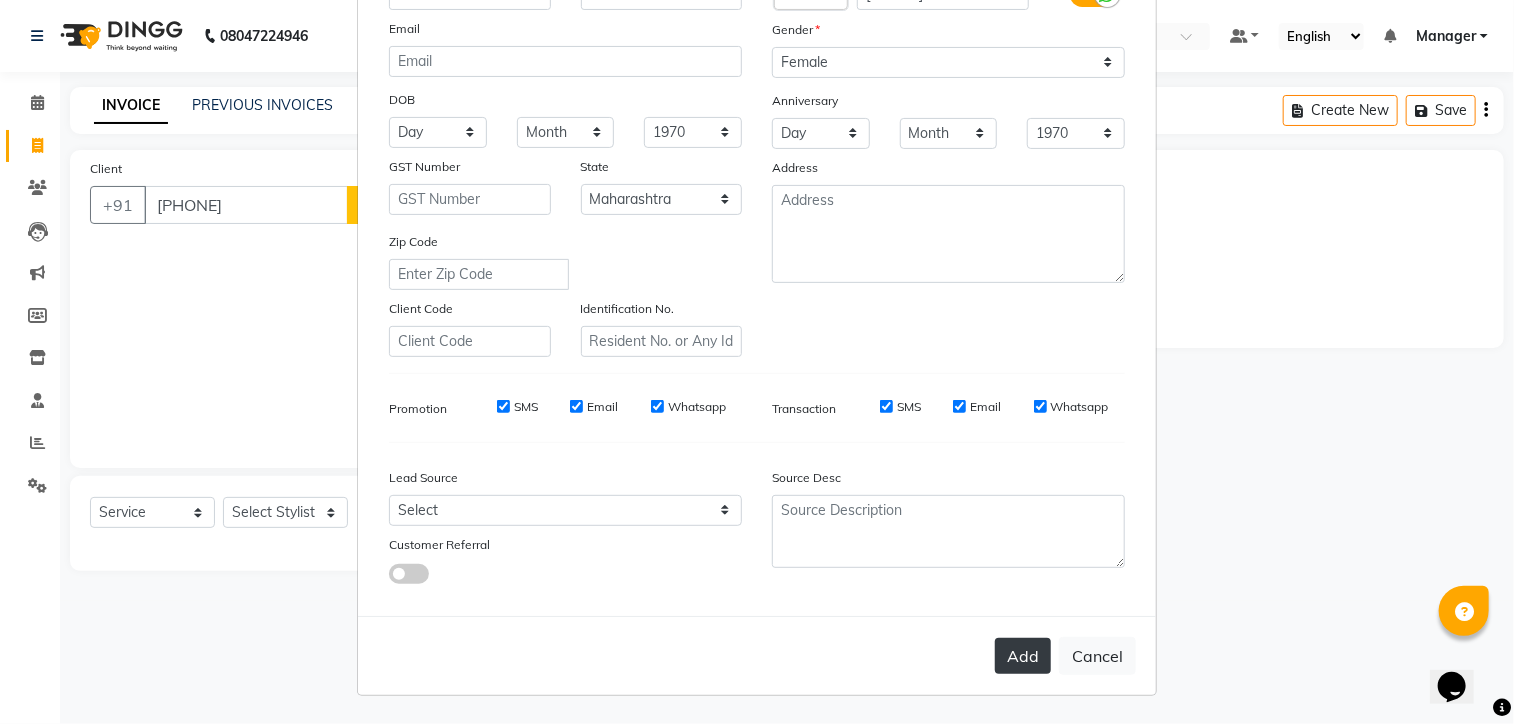 click on "Add" at bounding box center (1023, 656) 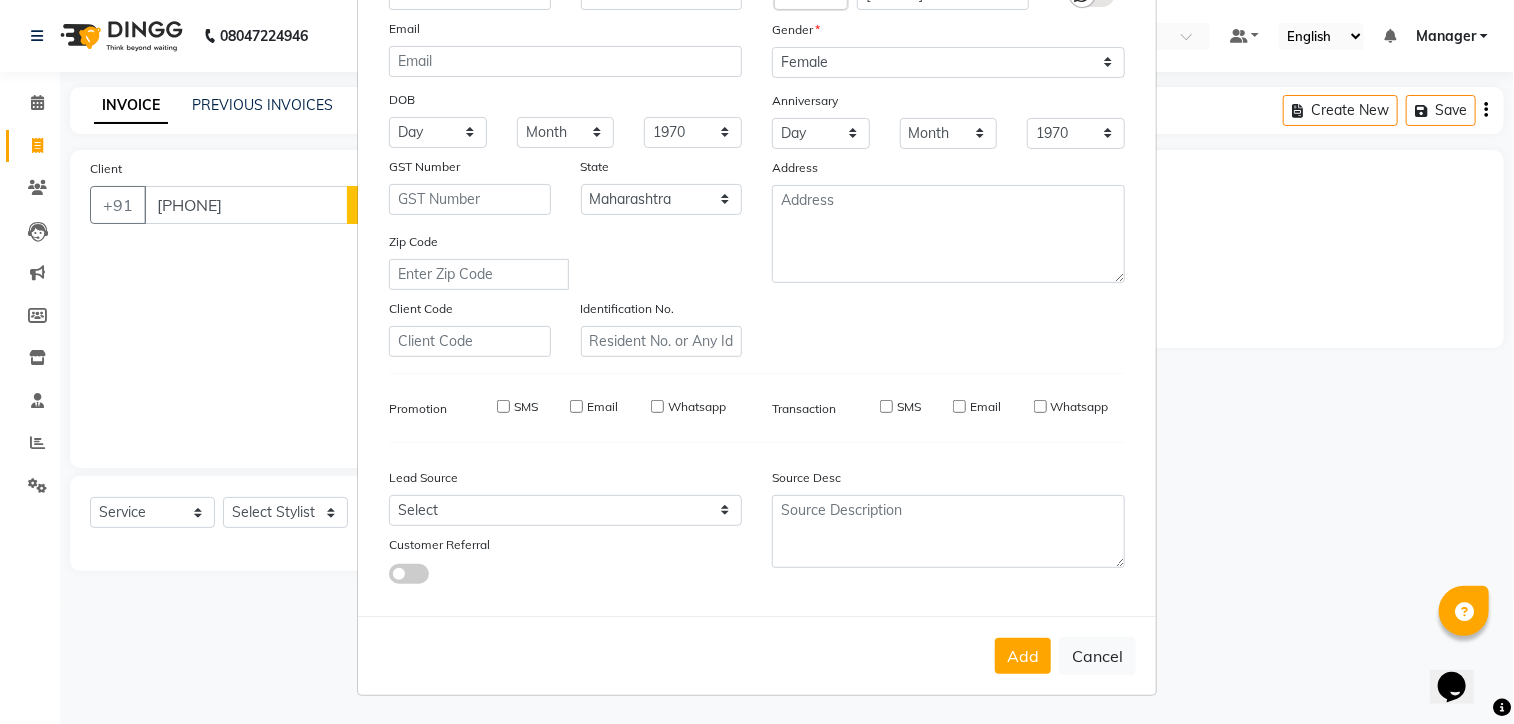 type on "97******26" 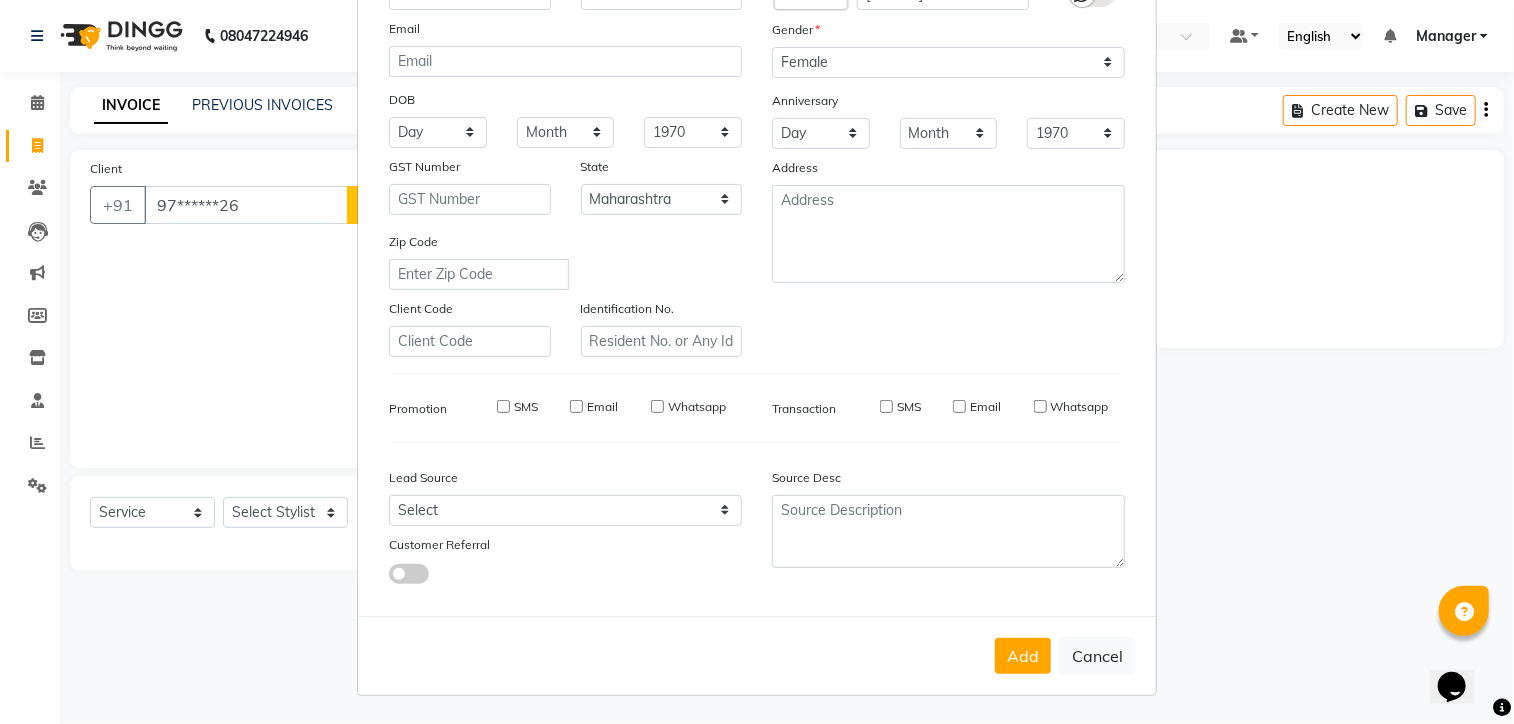 select 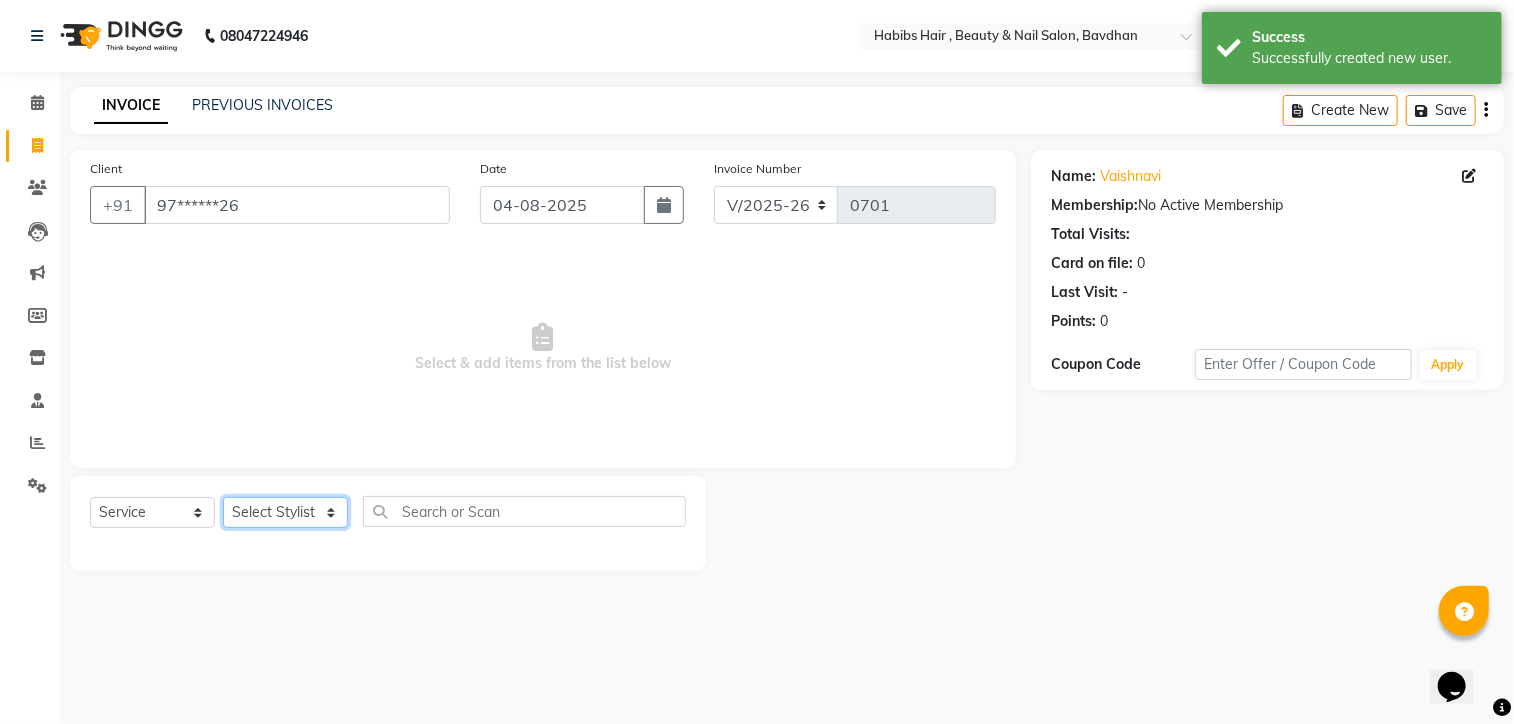 click on "Select Stylist [NAME] [NAME] [NAME] [NAME] Ganesh Manager [NAME] [NAME] [NAME] [NAME]" 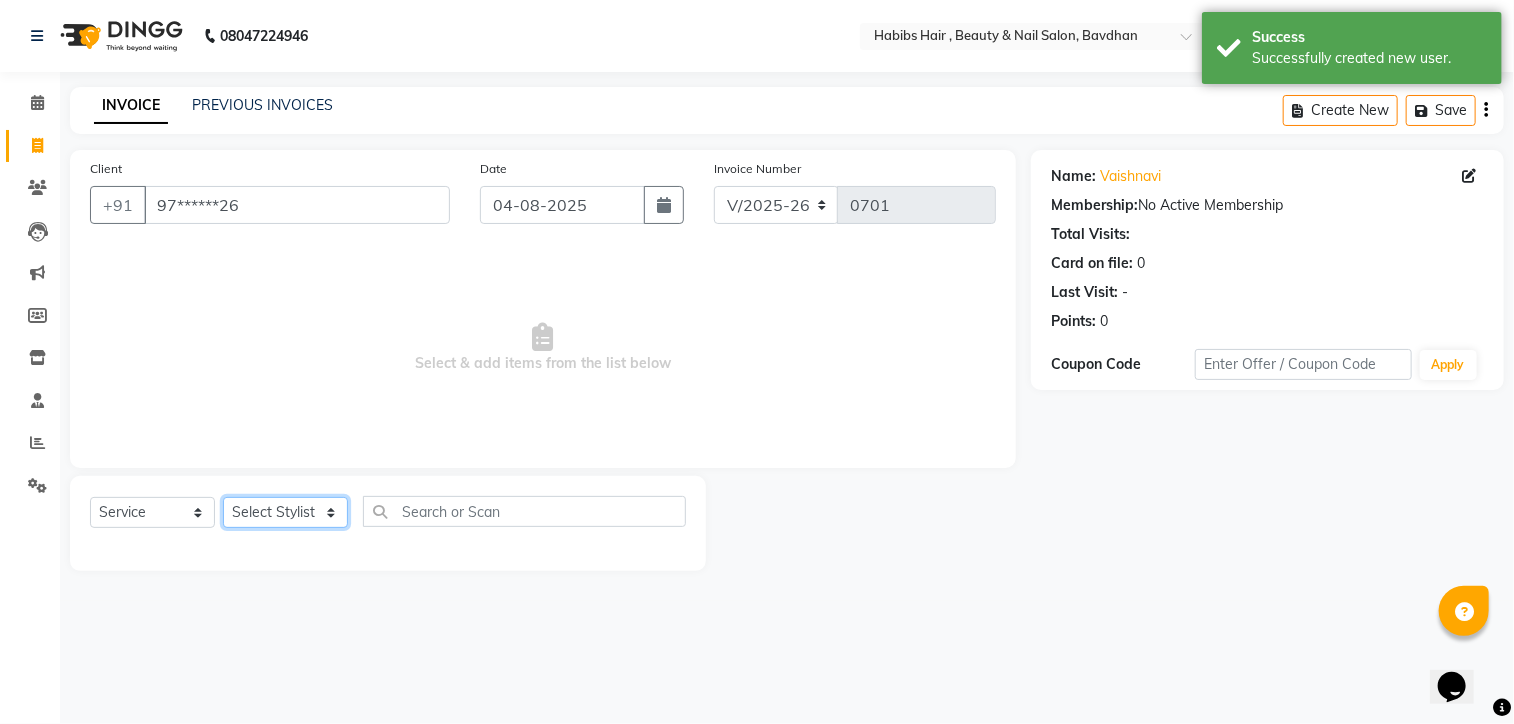 select on "86339" 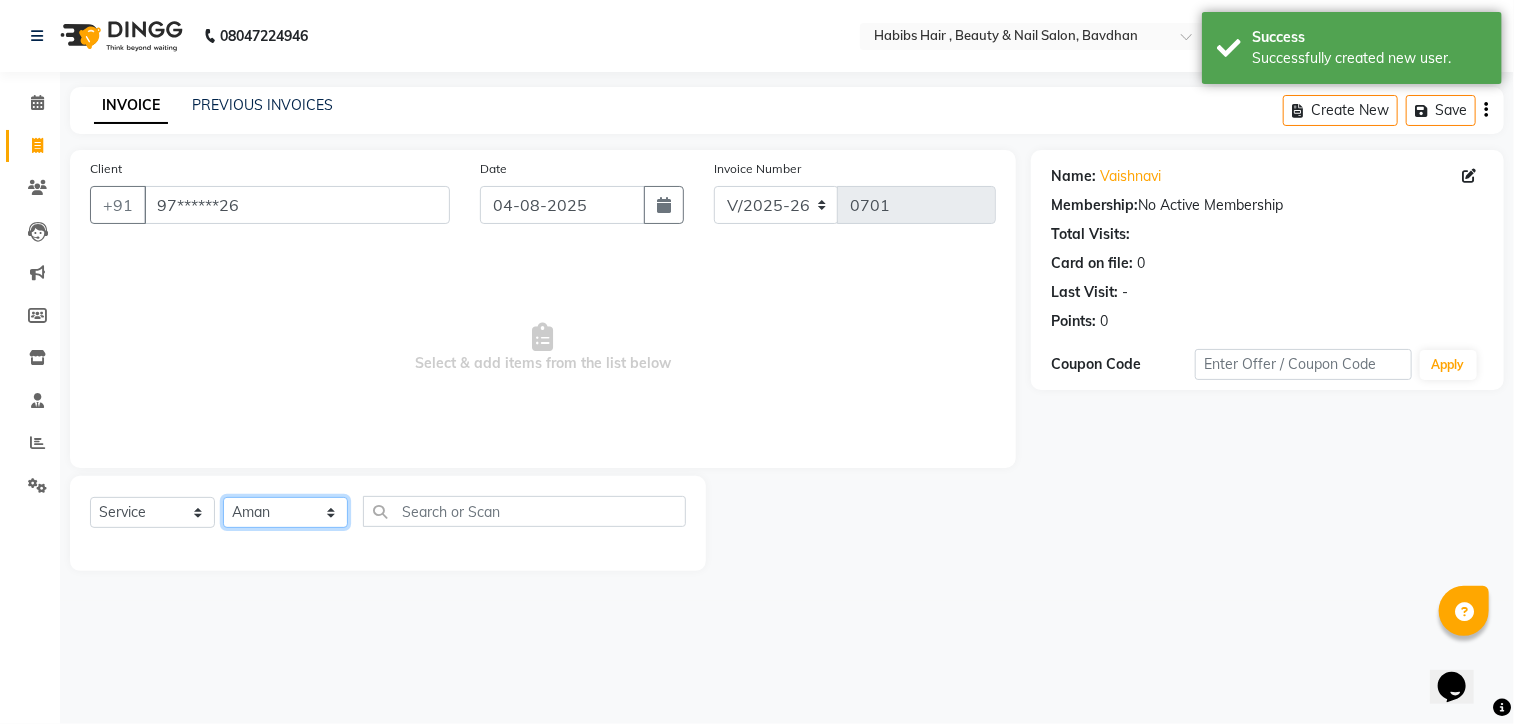 click on "Select Stylist [NAME] [NAME] [NAME] [NAME] Ganesh Manager [NAME] [NAME] [NAME] [NAME]" 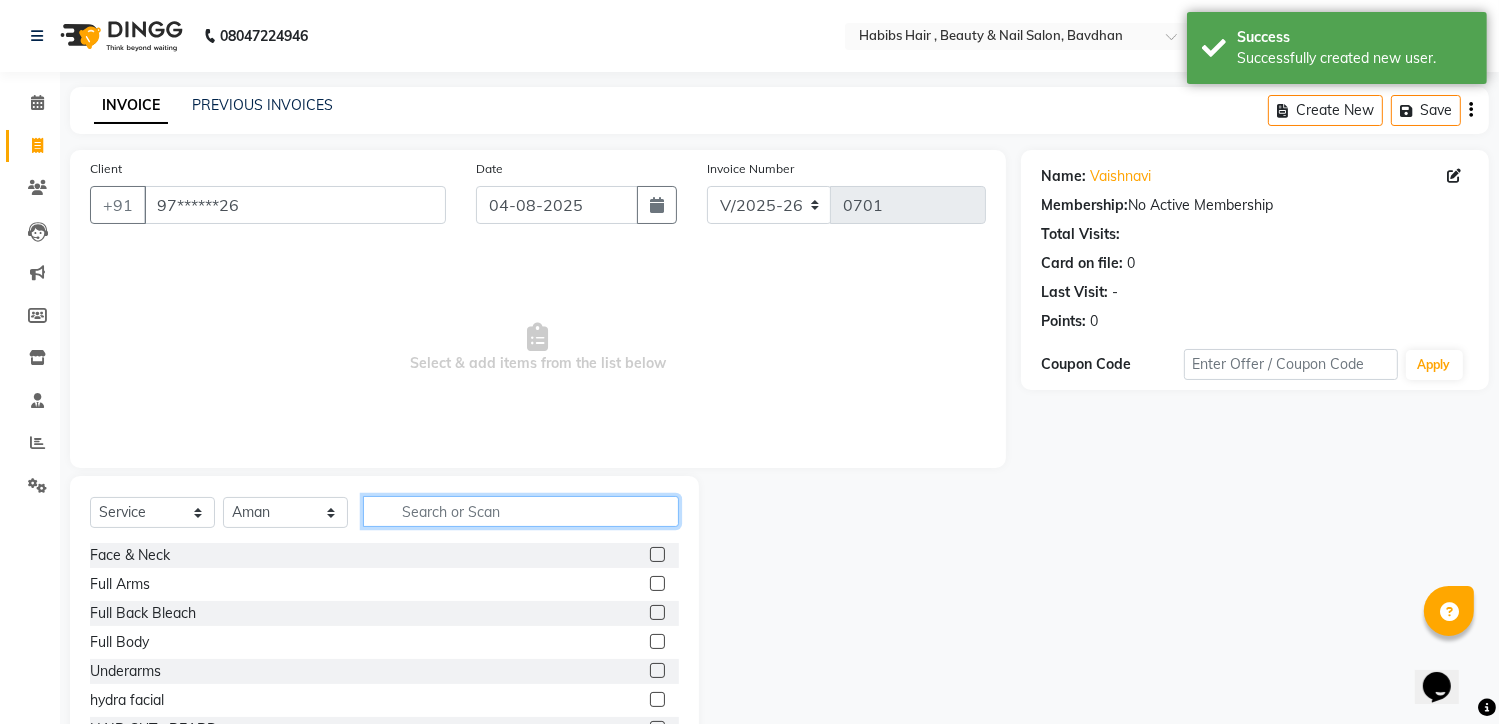 click 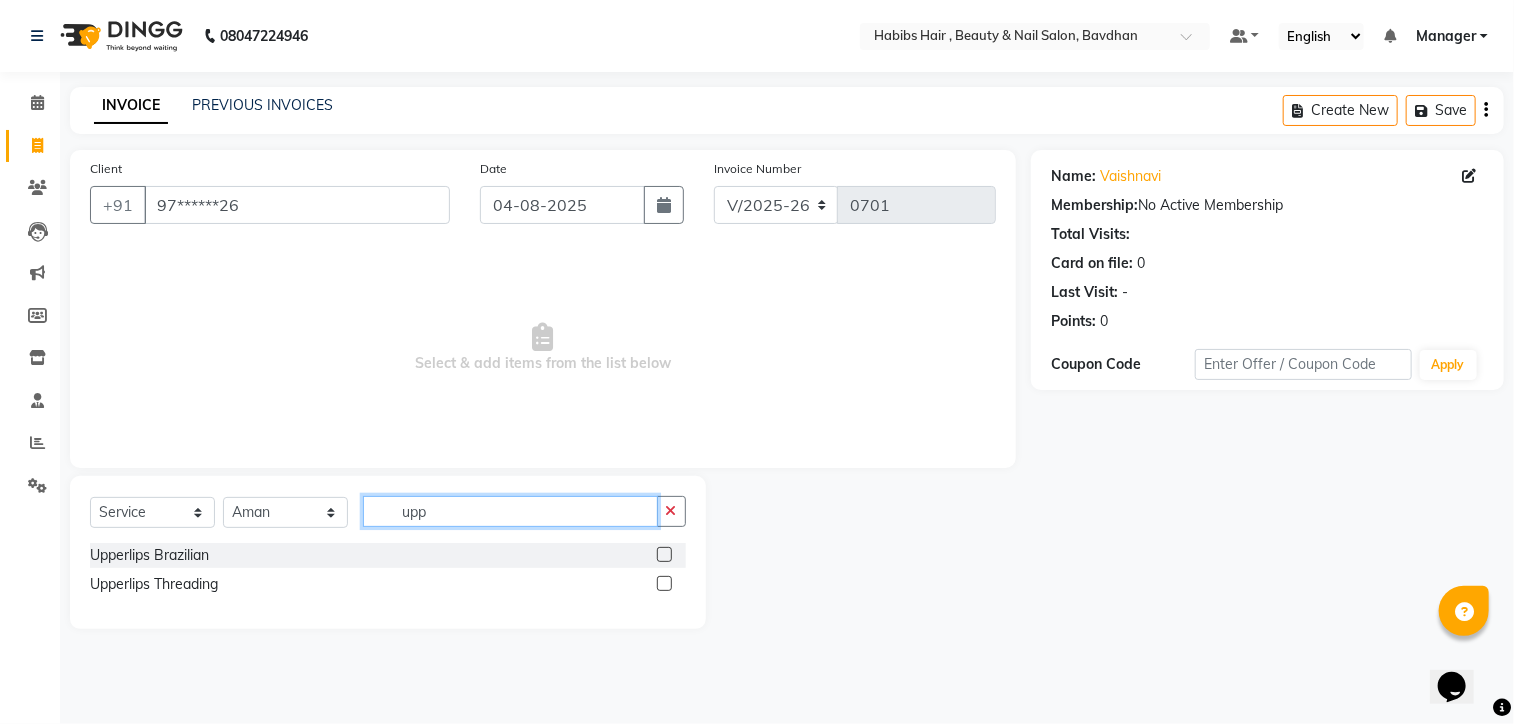 type on "upp" 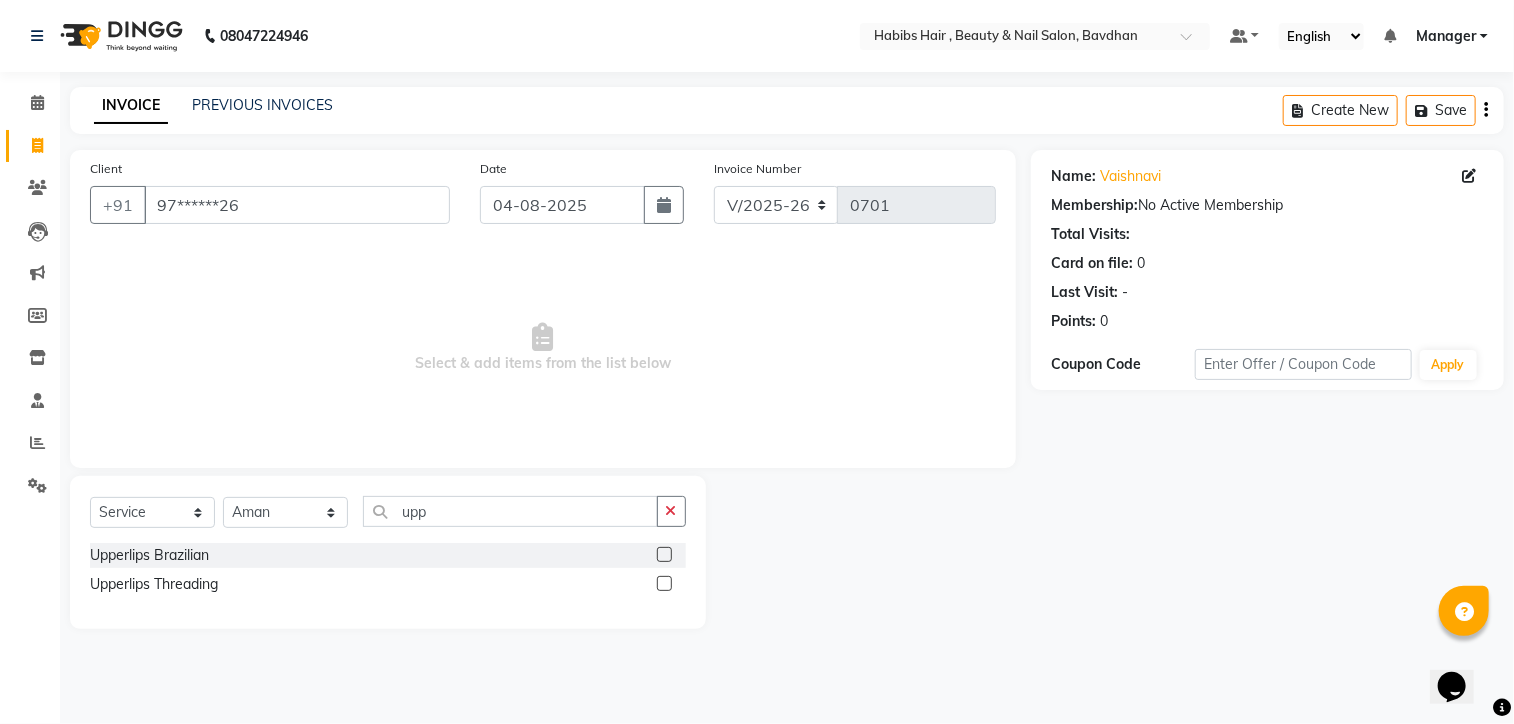 click 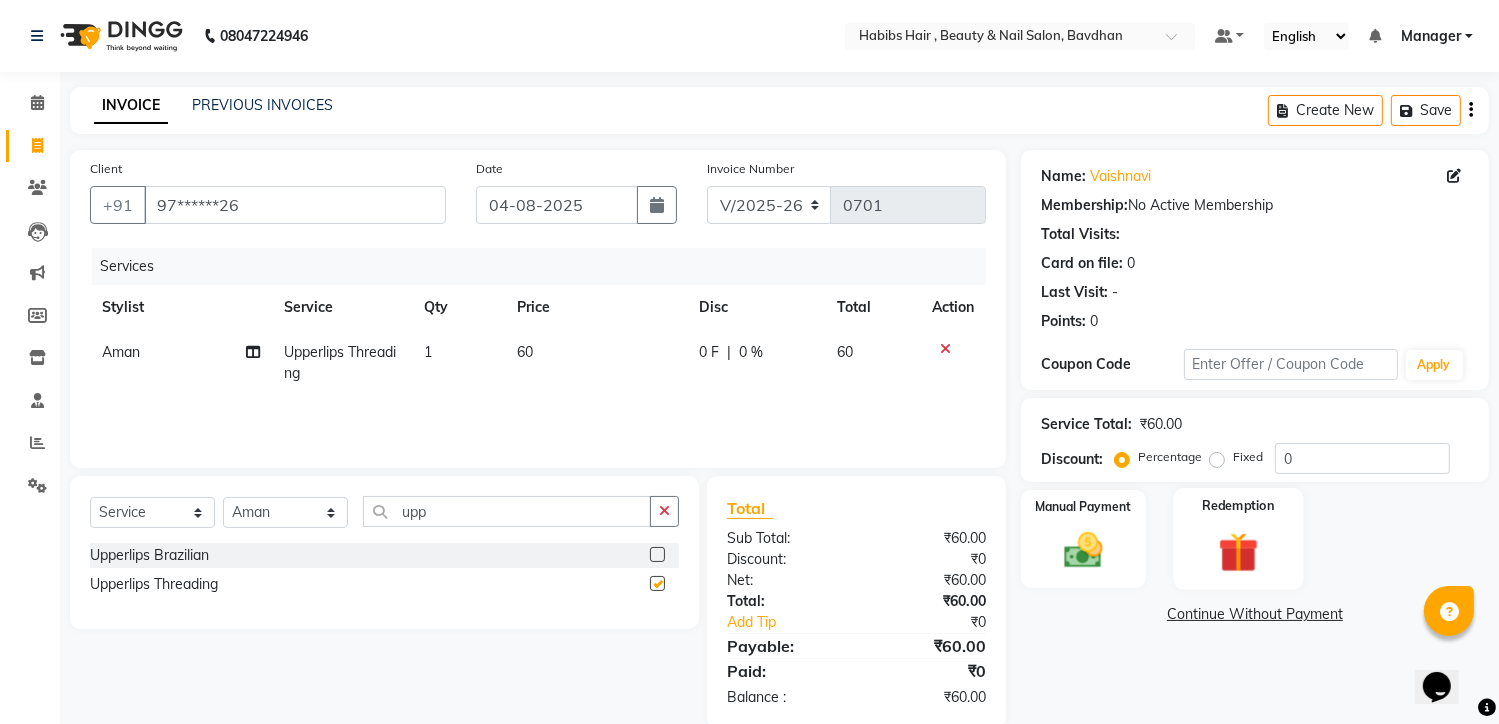 checkbox on "false" 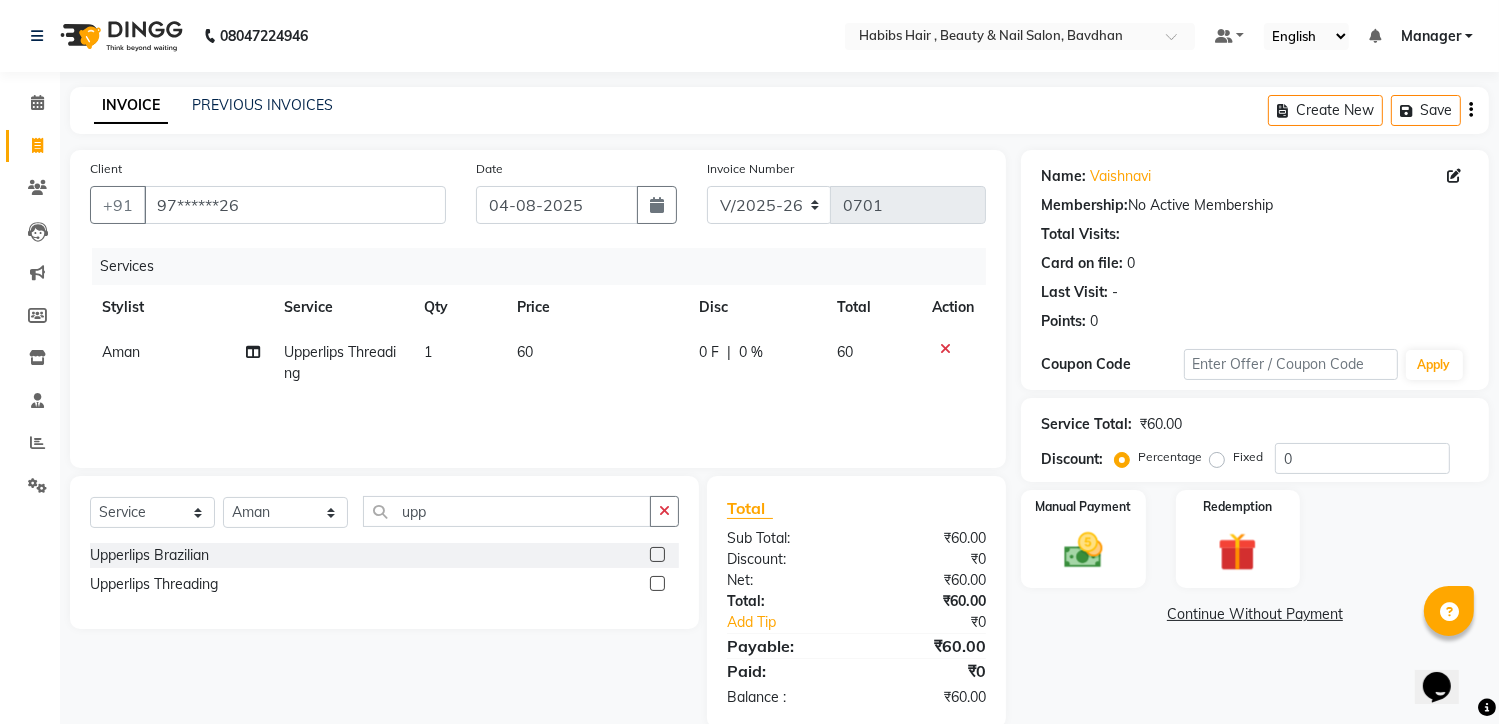 click on "60" 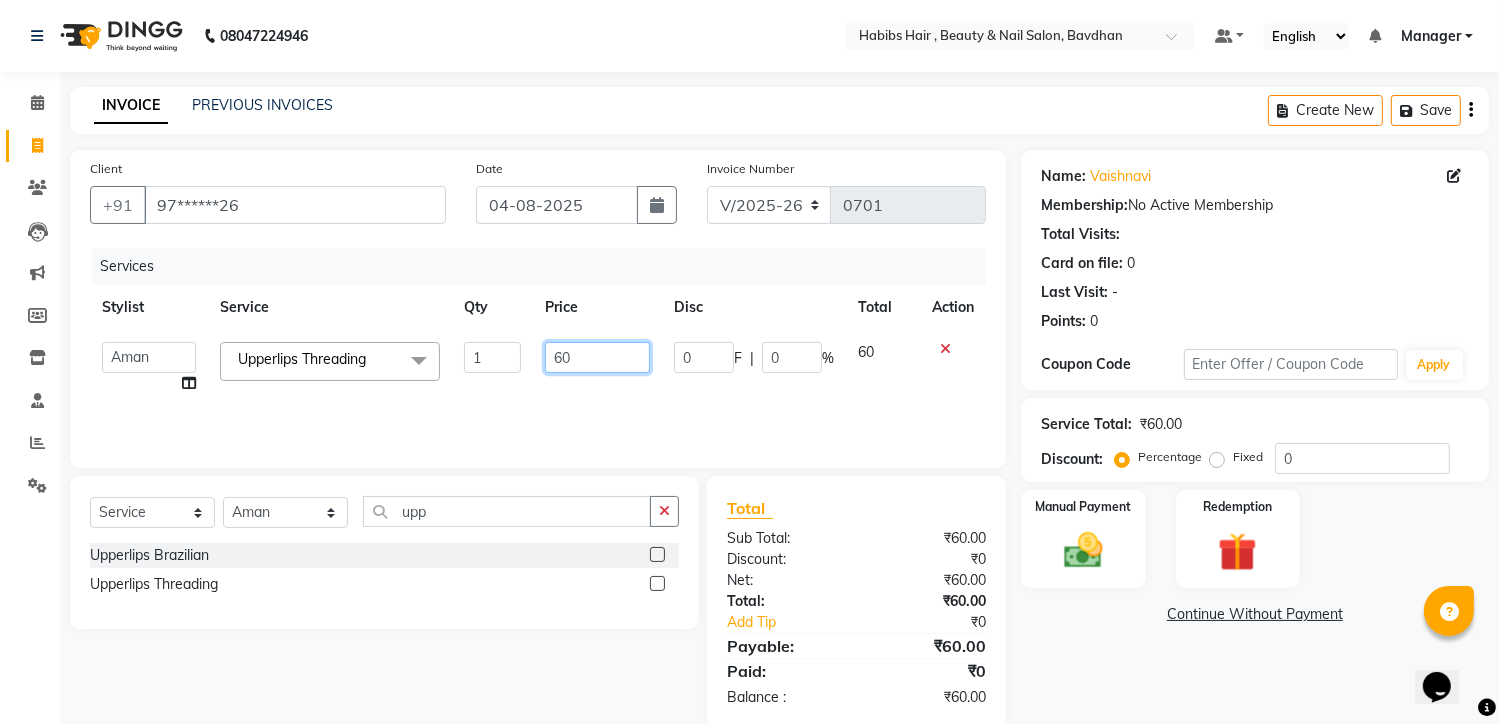 click on "60" 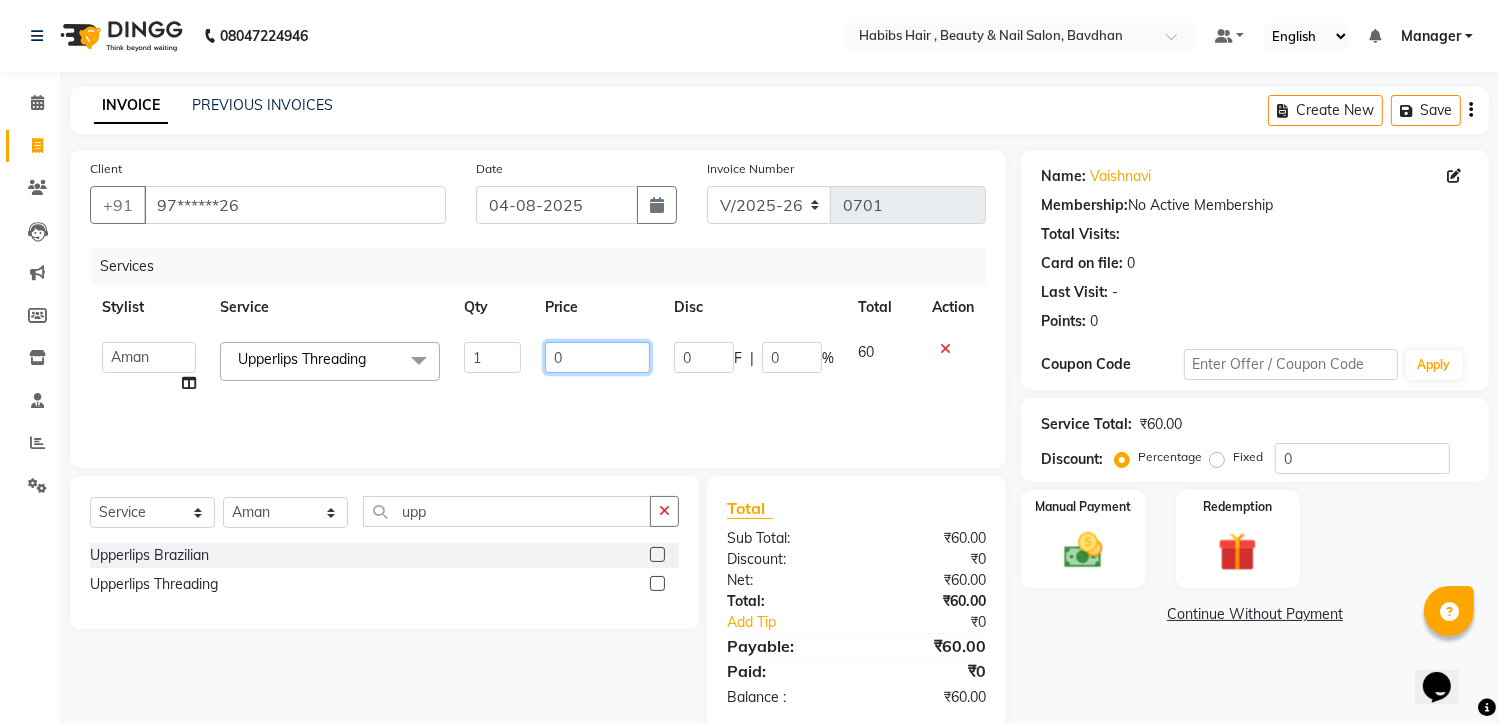 type on "50" 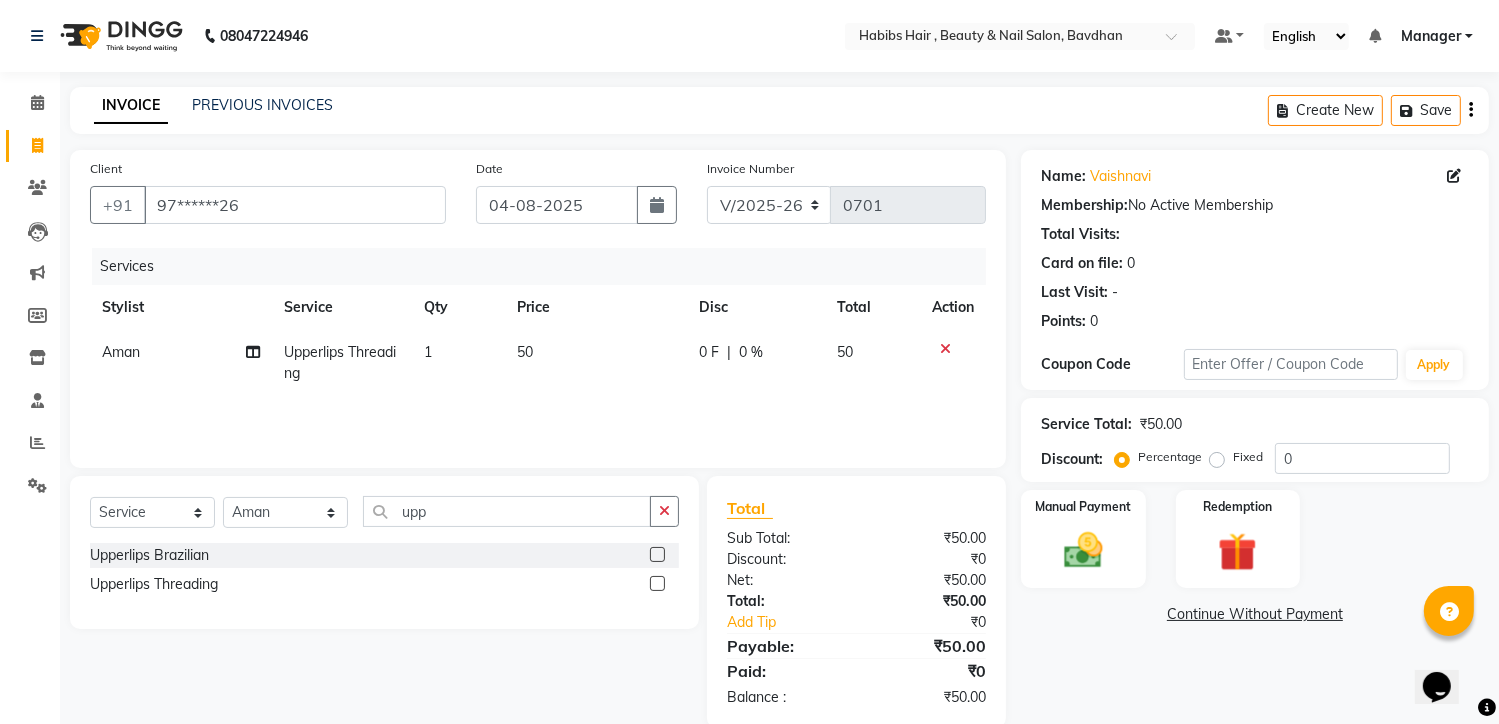 click on "Name: [NAME]  Membership:  No Active Membership  Total Visits:   Card on file:  0 Last Visit:   - Points:   0  Coupon Code Apply Service Total:  ₹50.00  Discount:  Percentage   Fixed  0 Manual Payment Redemption  Continue Without Payment" 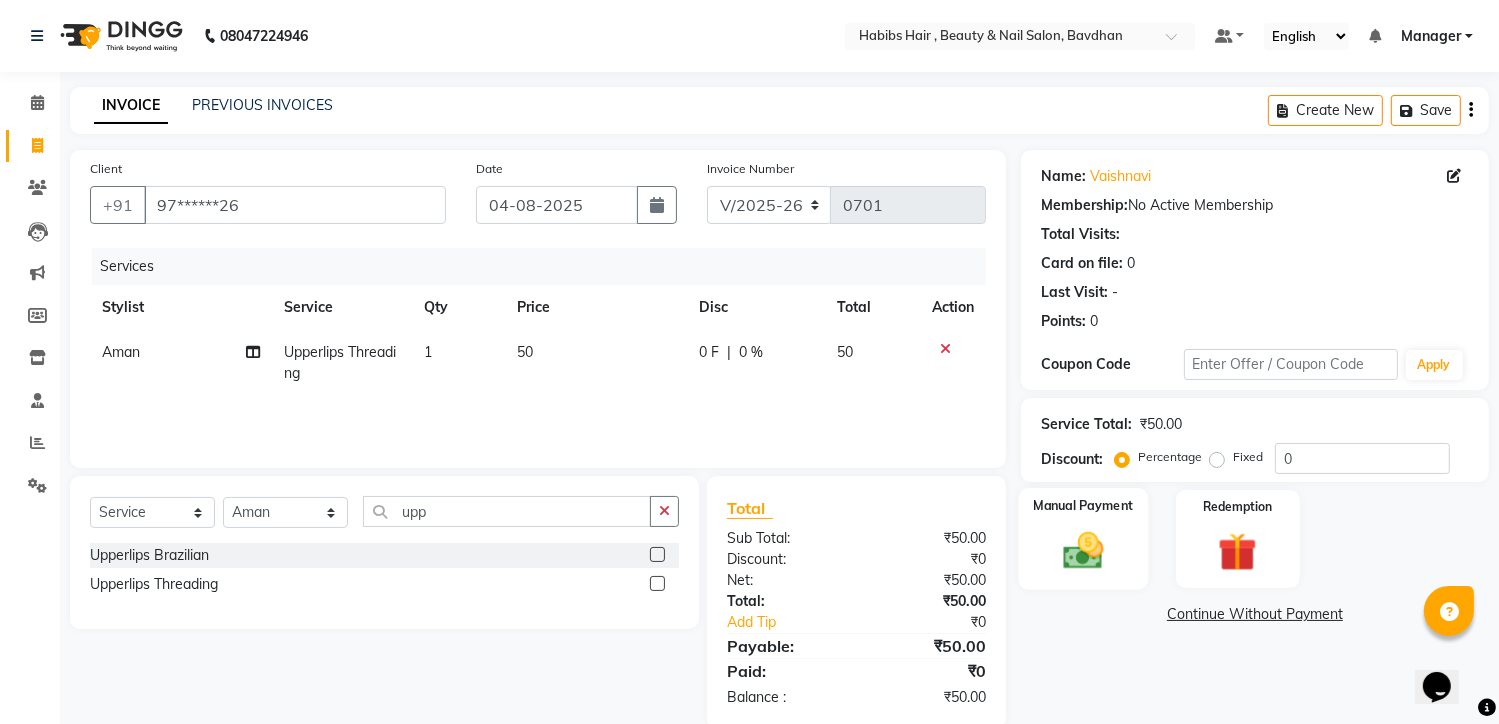 click on "Manual Payment" 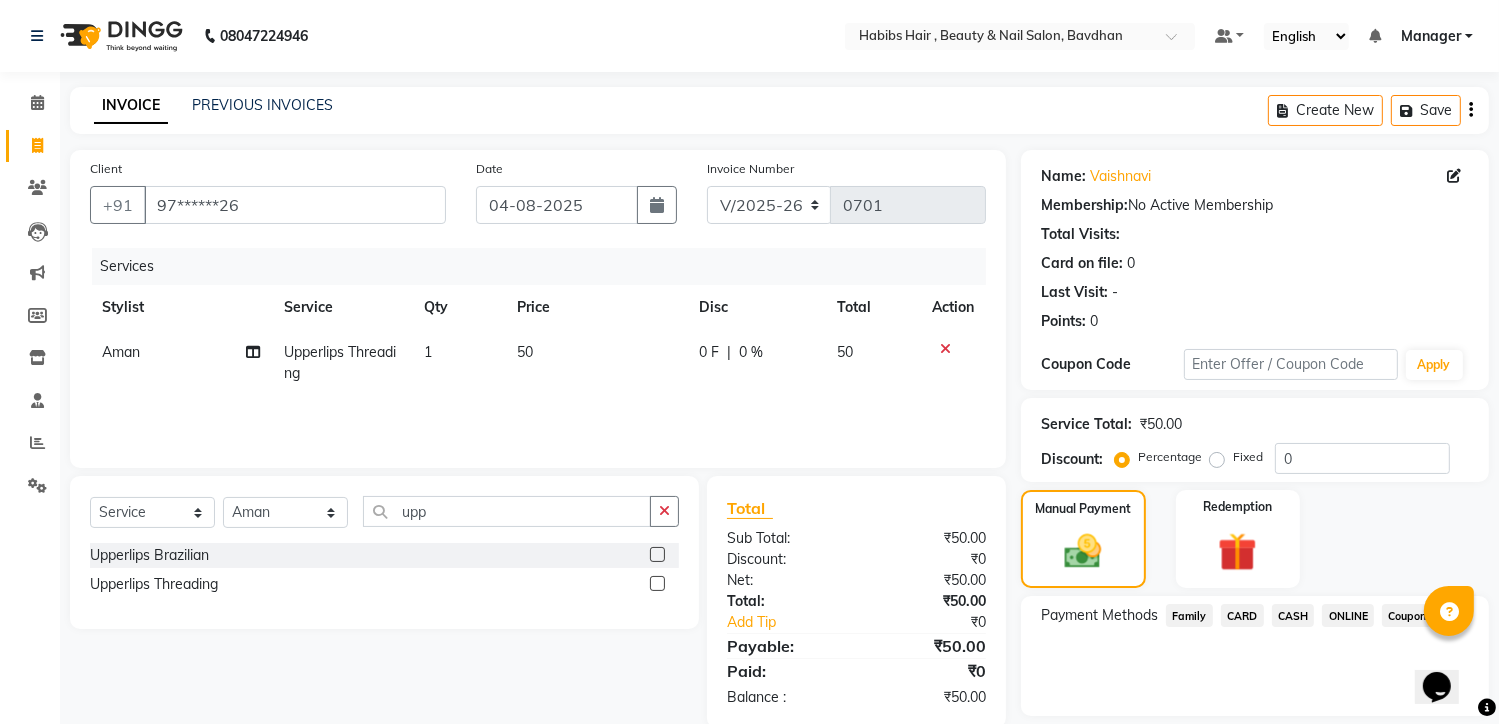 click on "CASH" 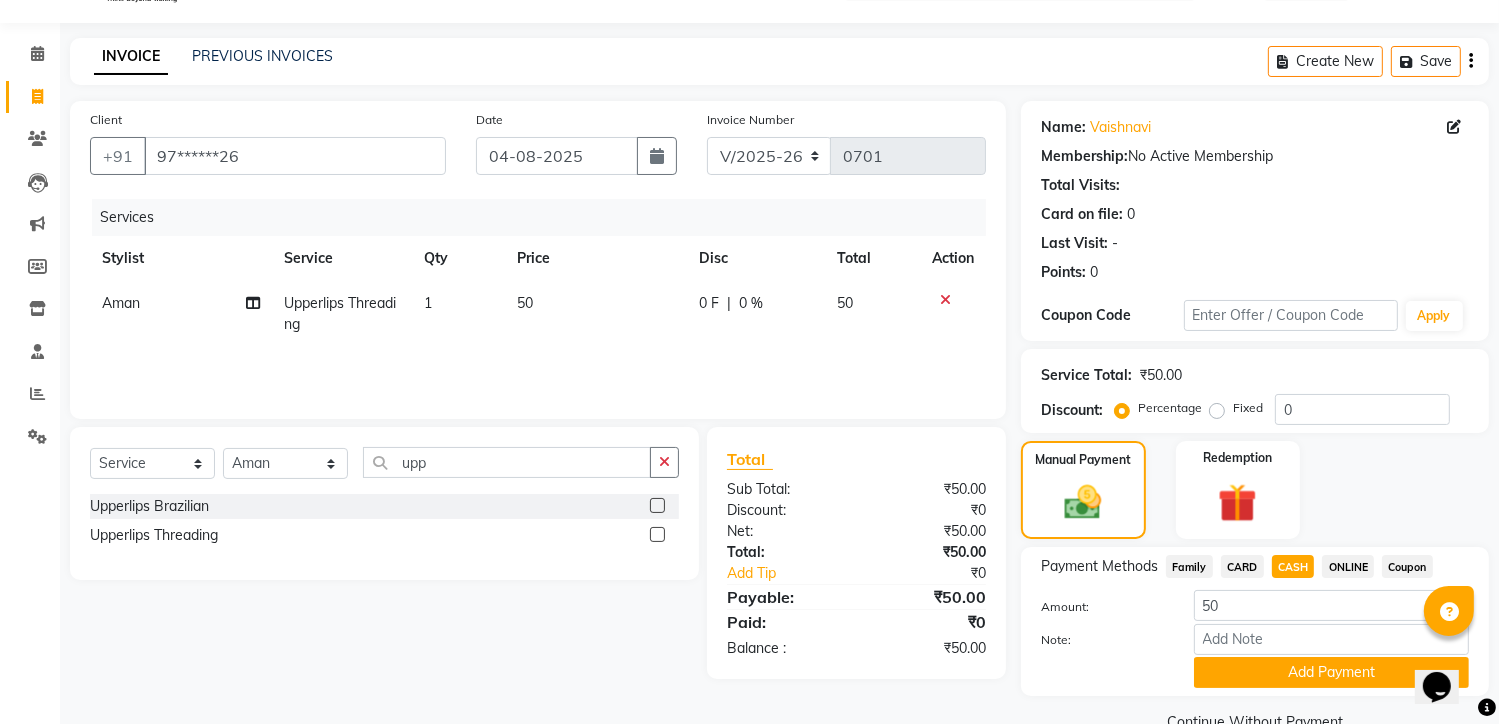 scroll, scrollTop: 94, scrollLeft: 0, axis: vertical 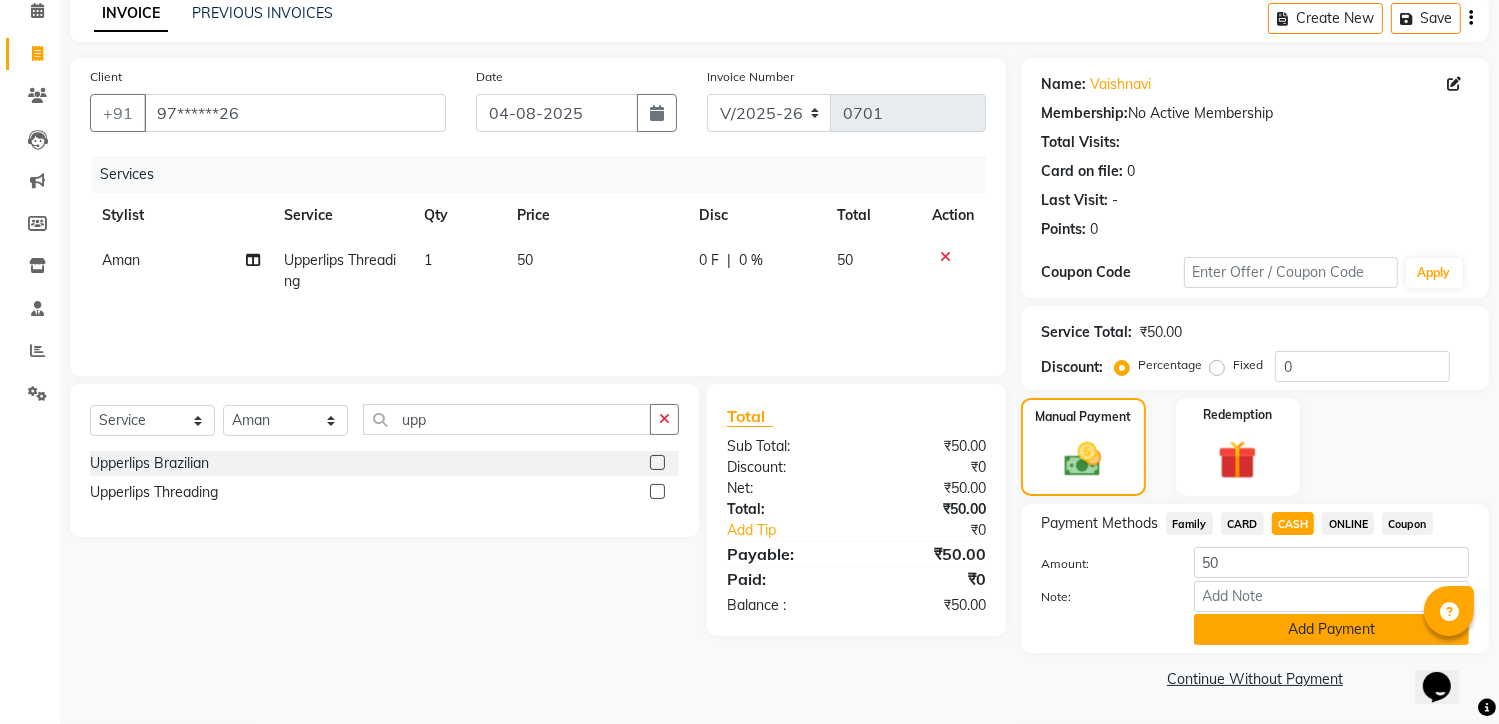 click on "Add Payment" 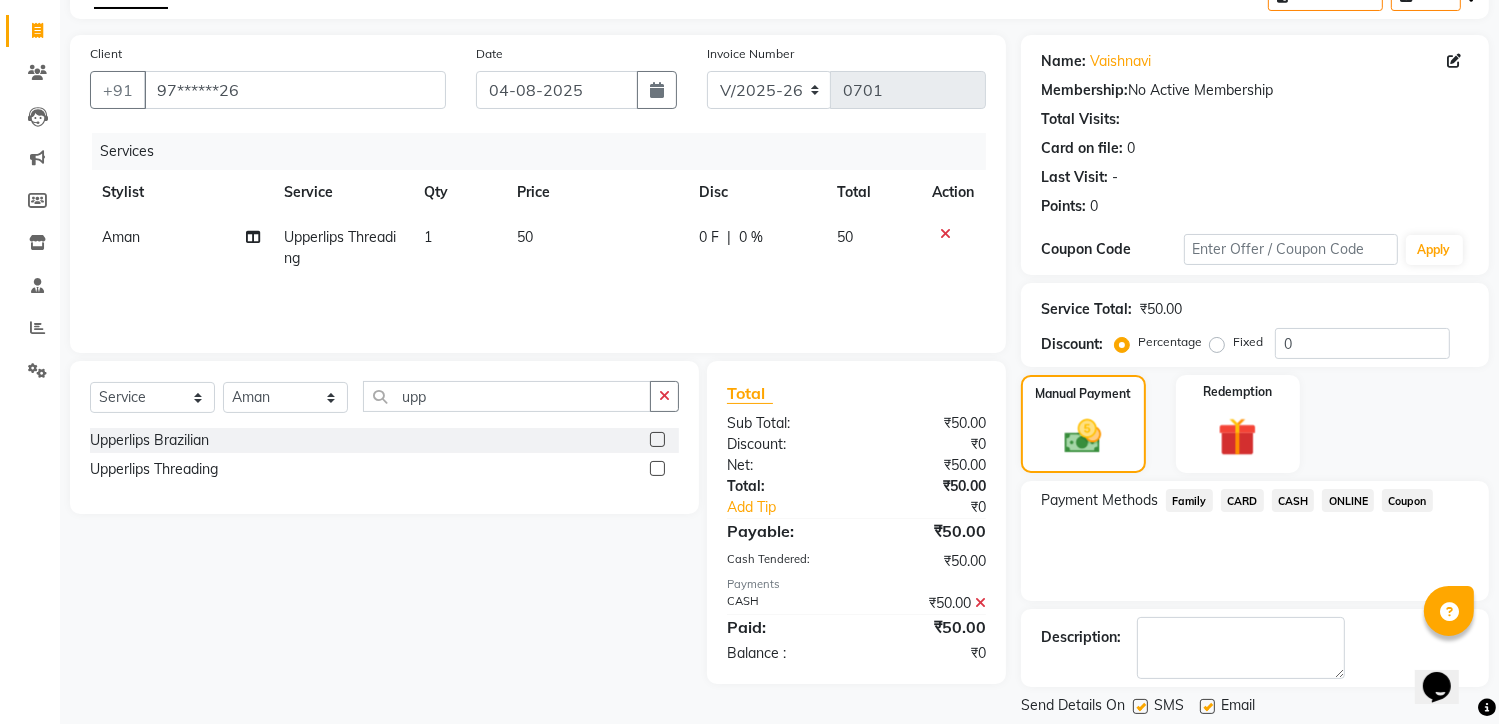 scroll, scrollTop: 175, scrollLeft: 0, axis: vertical 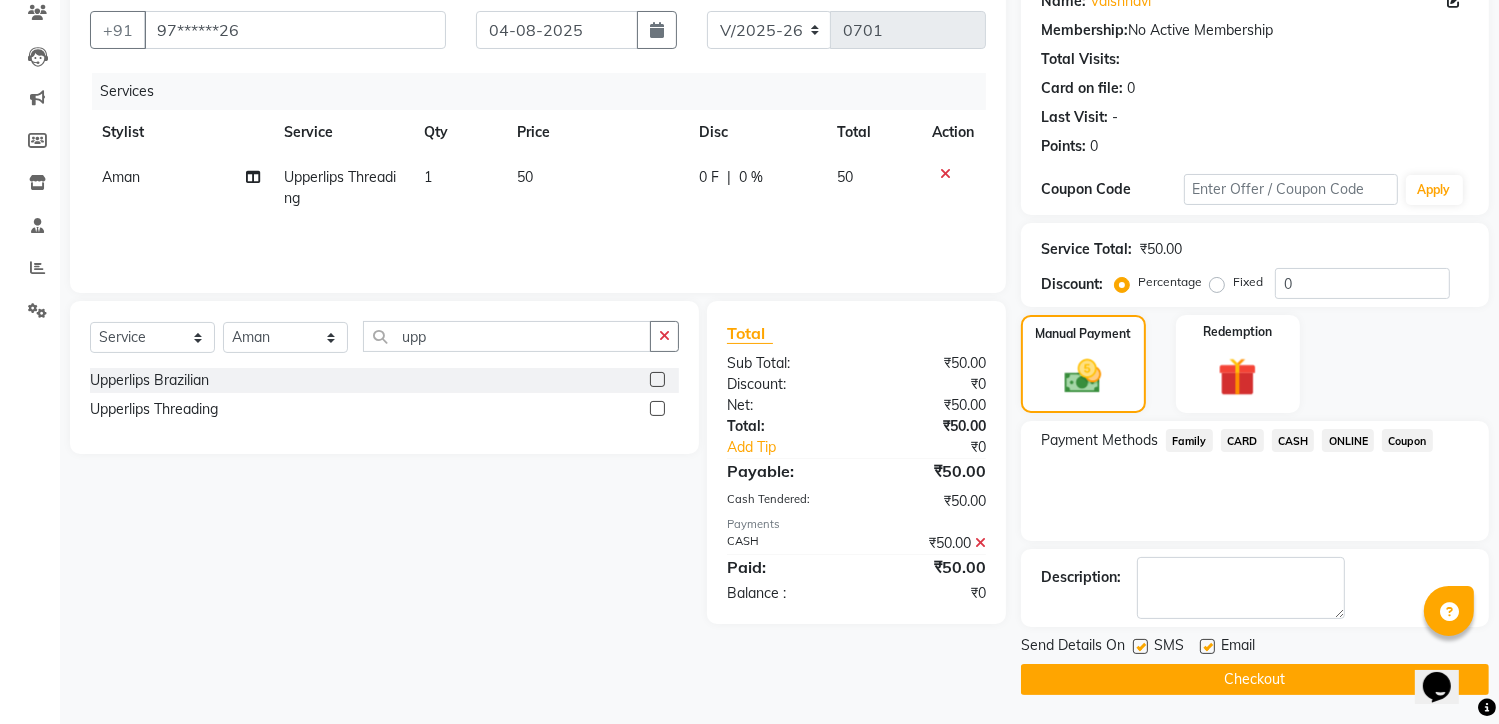 click on "Checkout" 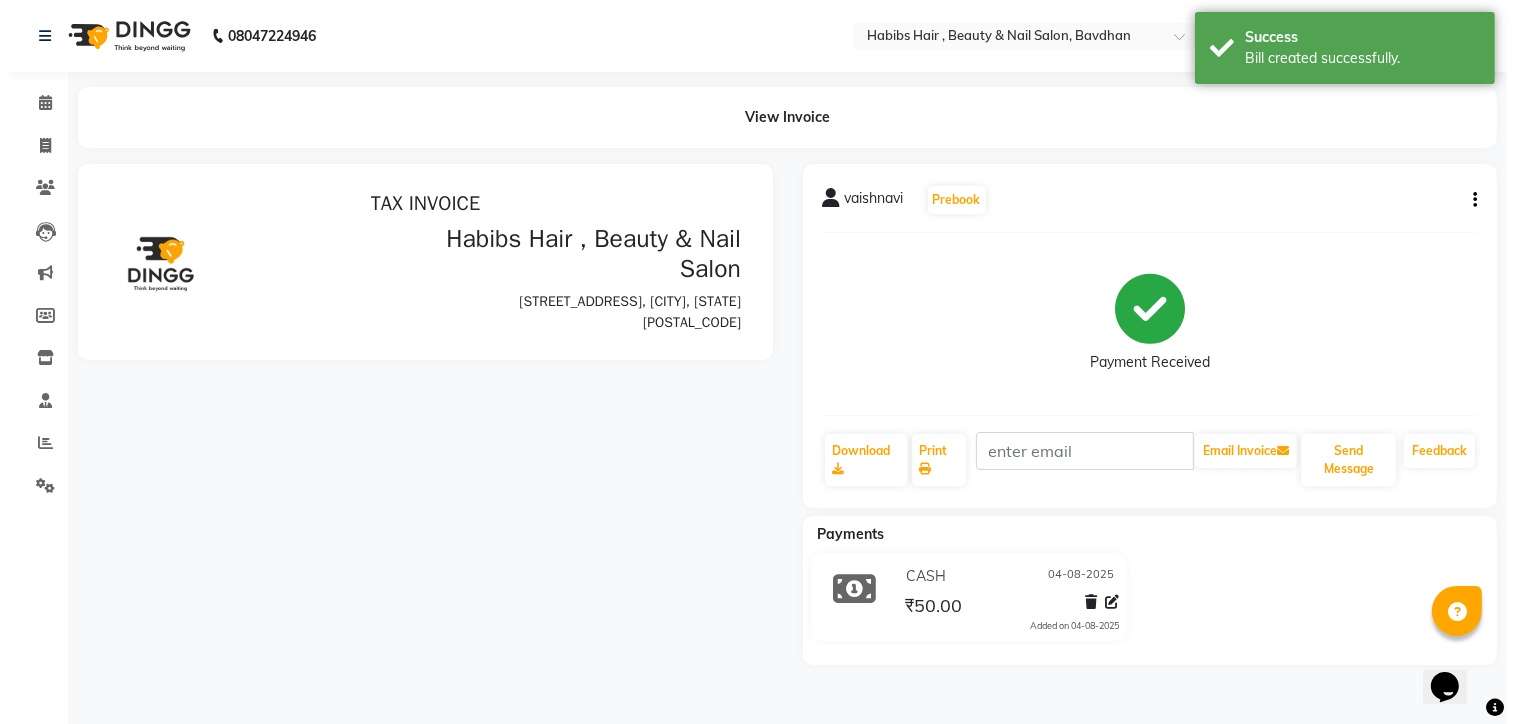 scroll, scrollTop: 0, scrollLeft: 0, axis: both 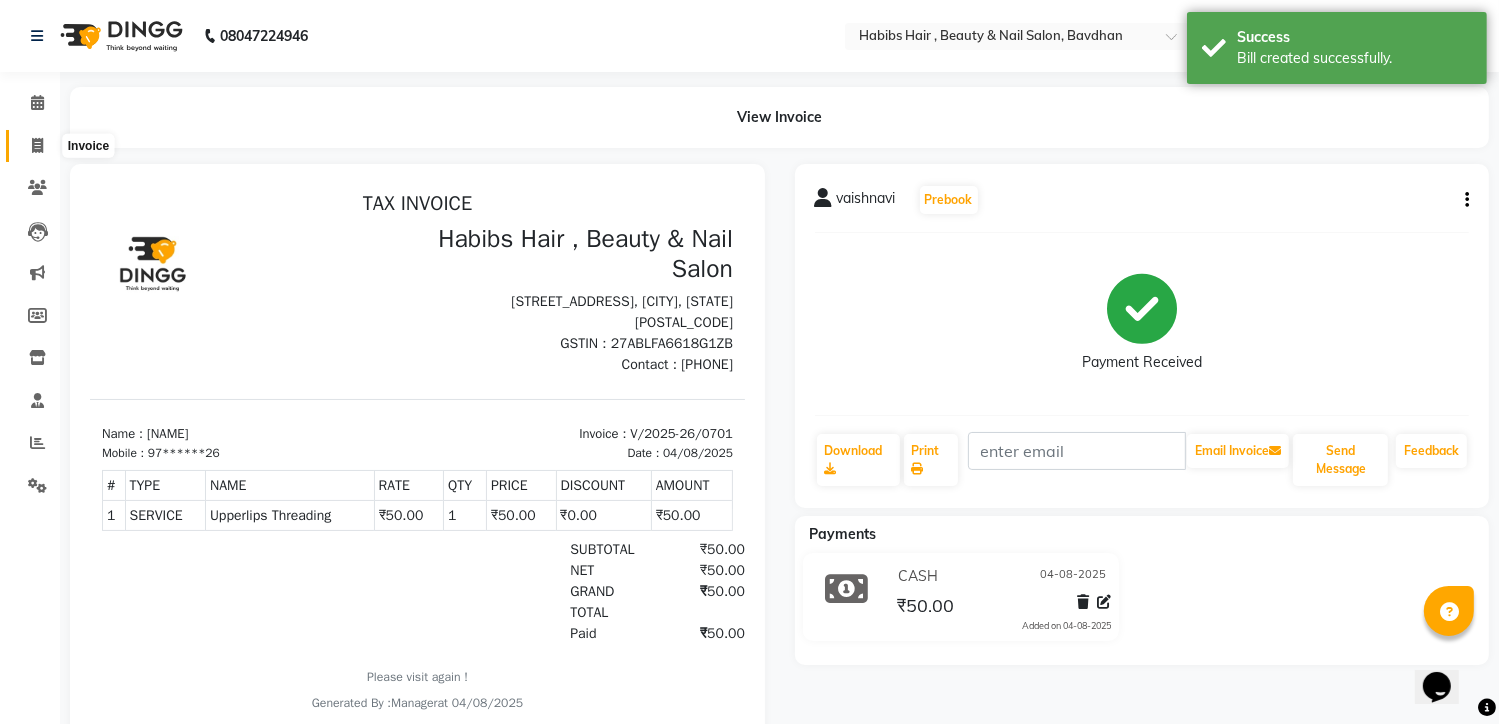 click 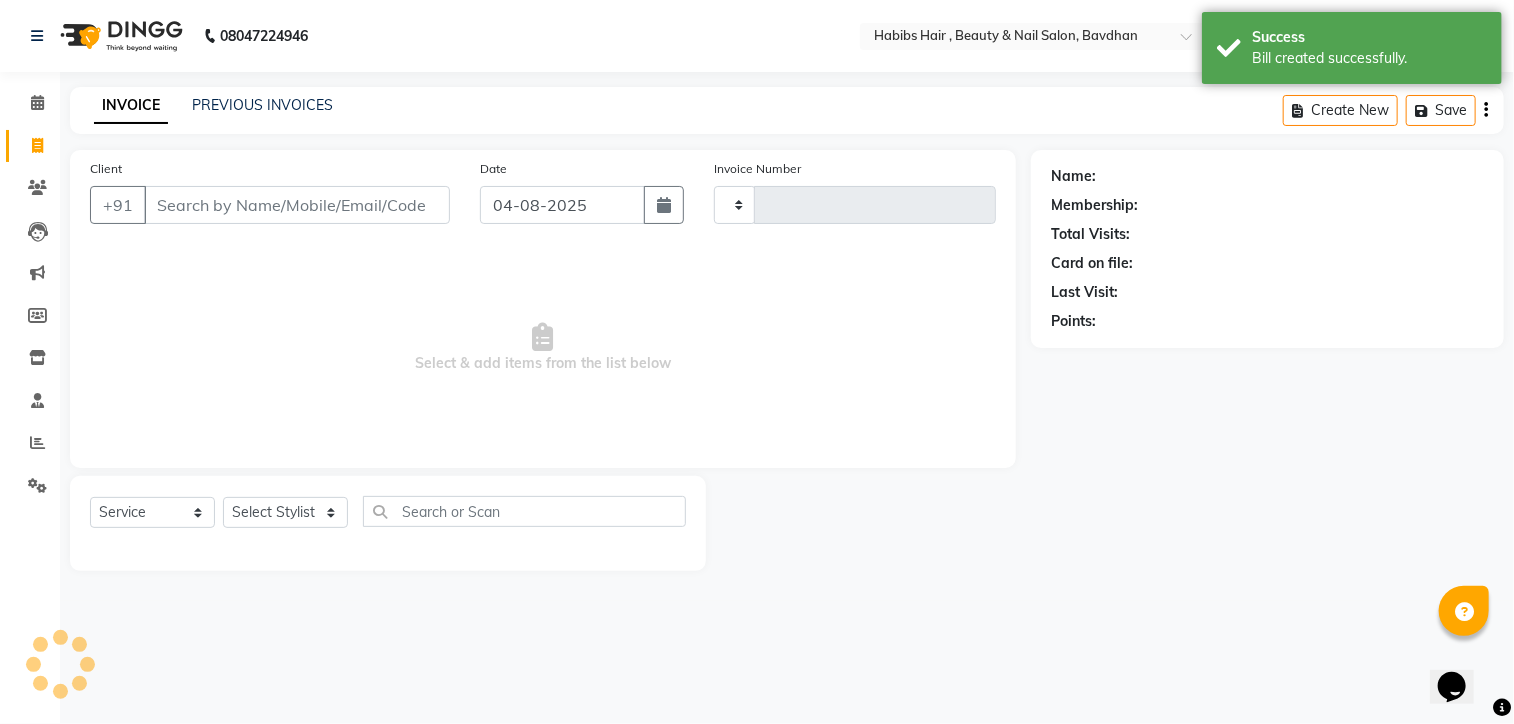 type on "0702" 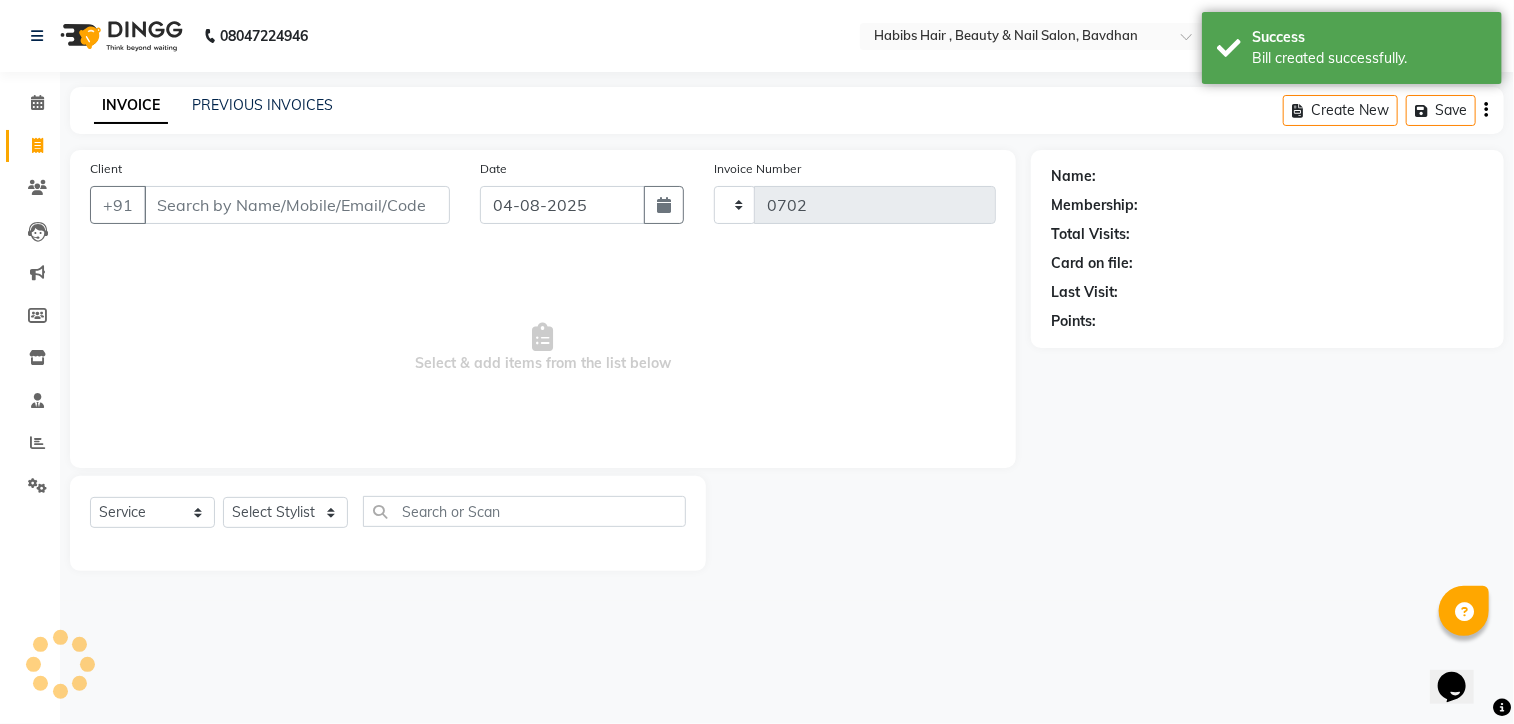 select on "7414" 